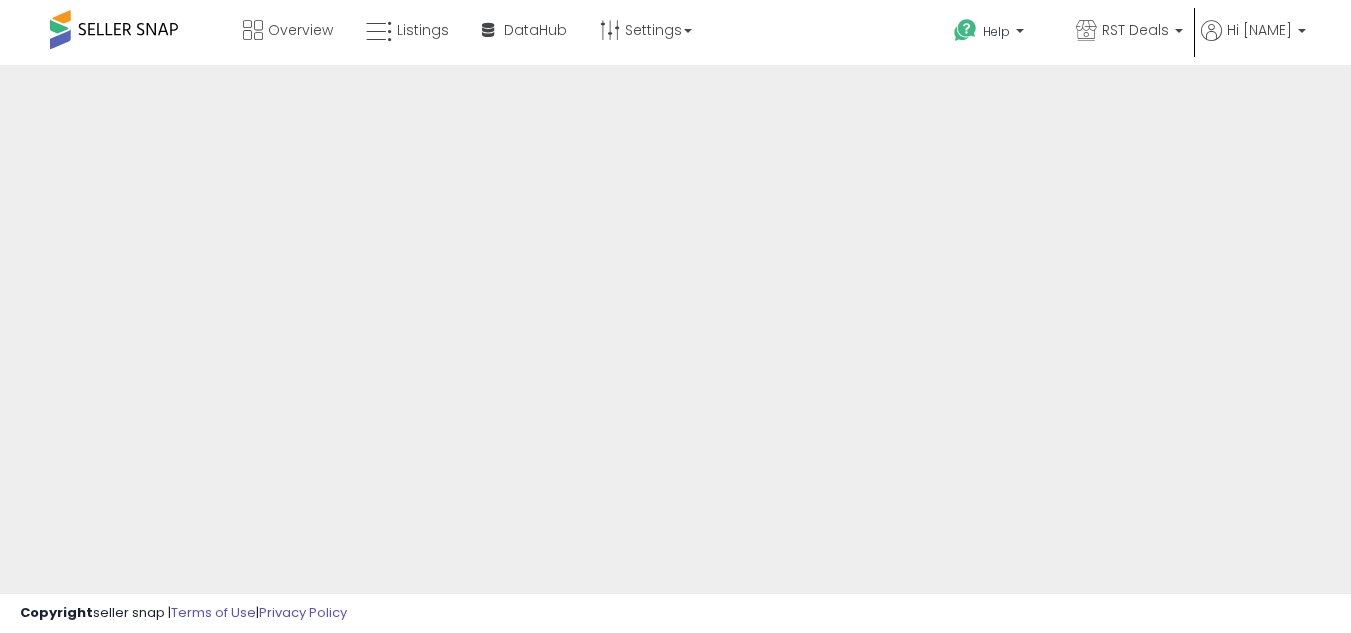 scroll, scrollTop: 0, scrollLeft: 0, axis: both 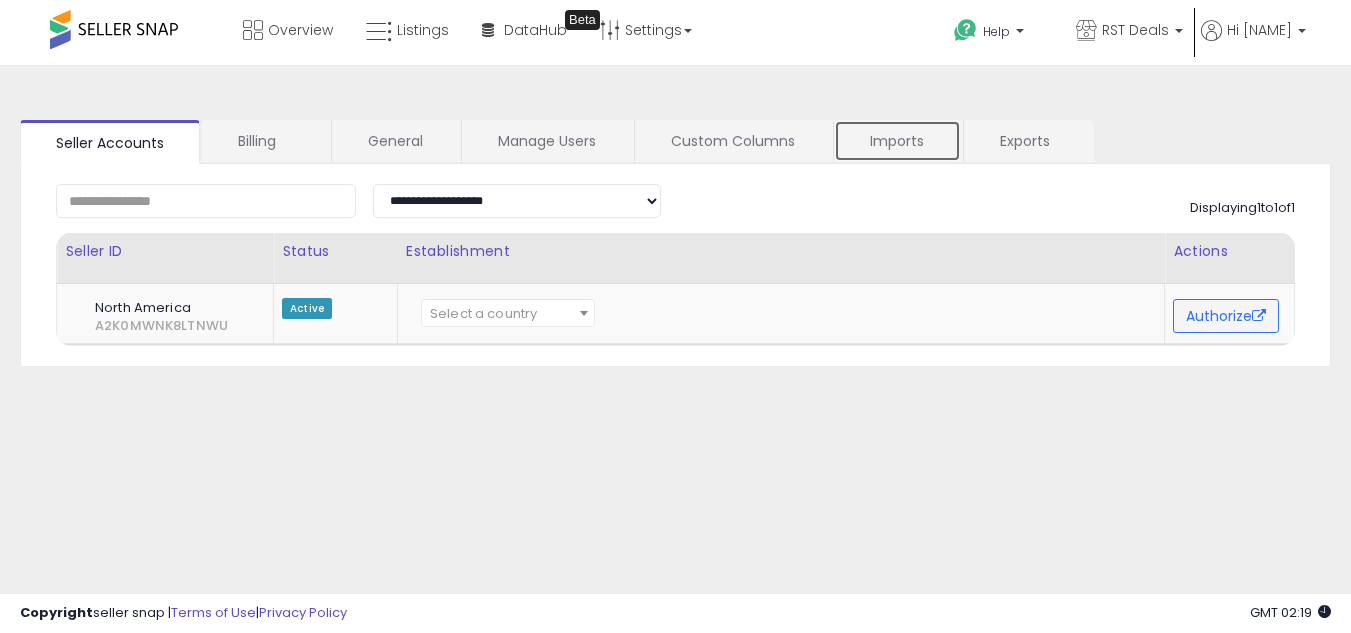 click on "Imports" at bounding box center [897, 141] 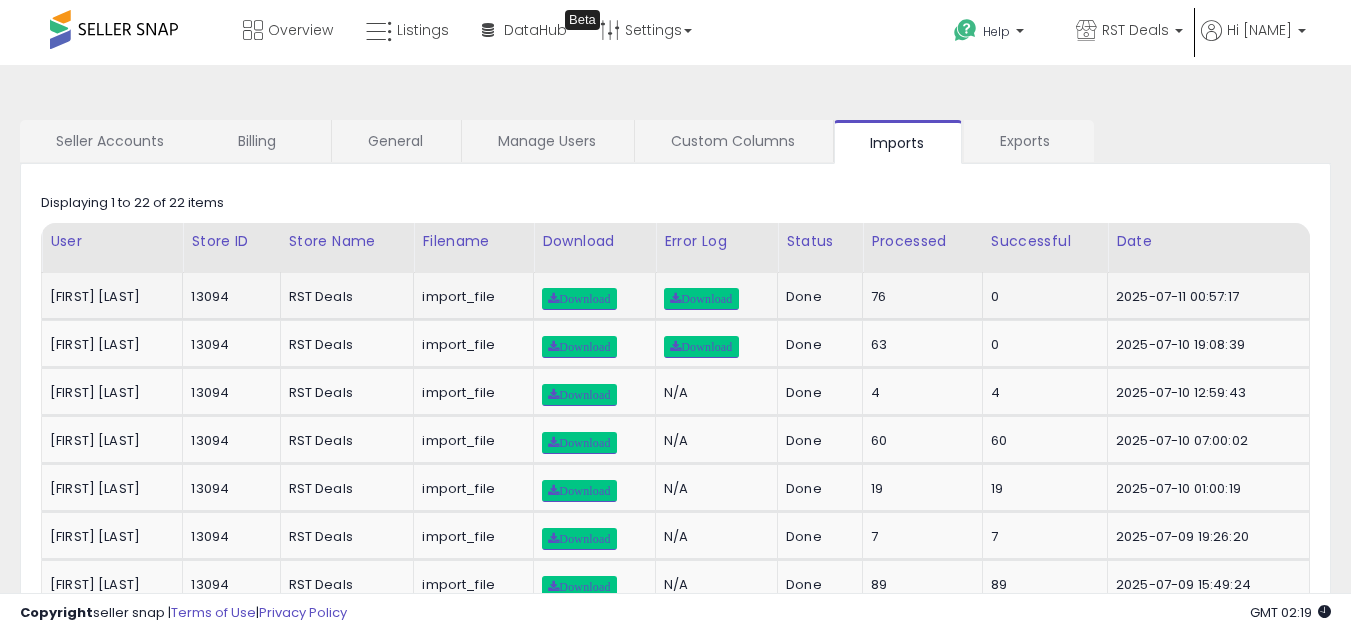 click on "2025-07-11 00:57:17" at bounding box center [1205, 297] 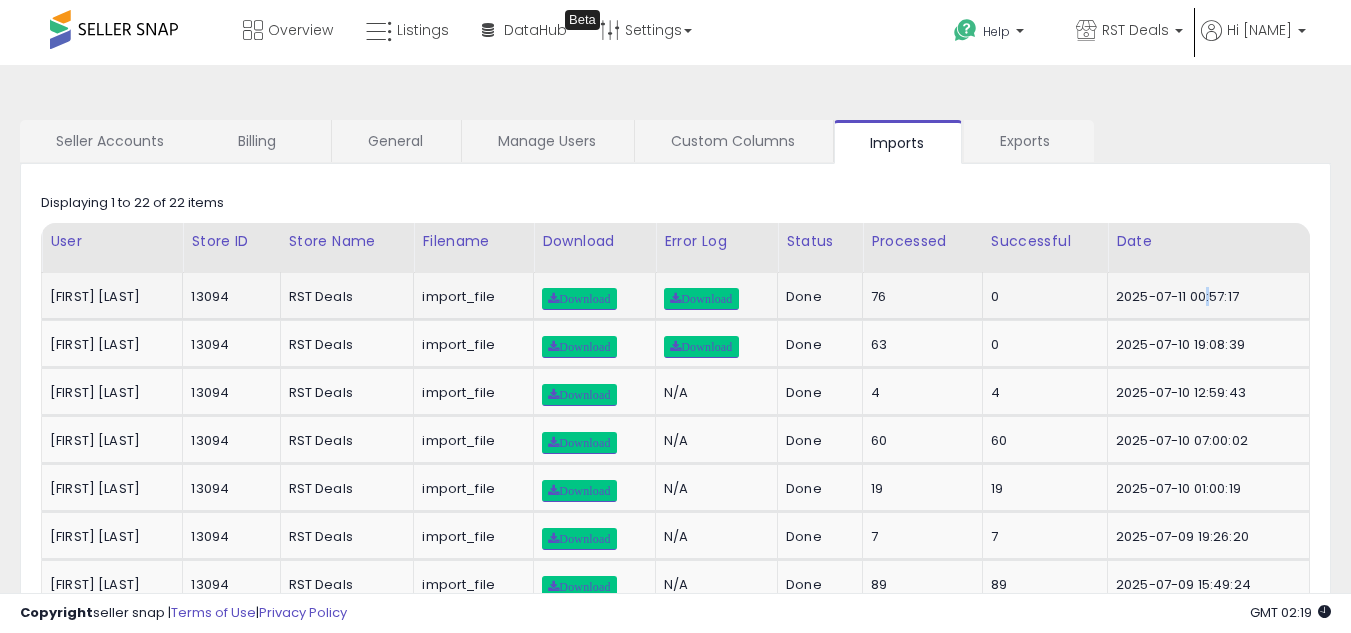 click on "2025-07-11 00:57:17" at bounding box center (1205, 297) 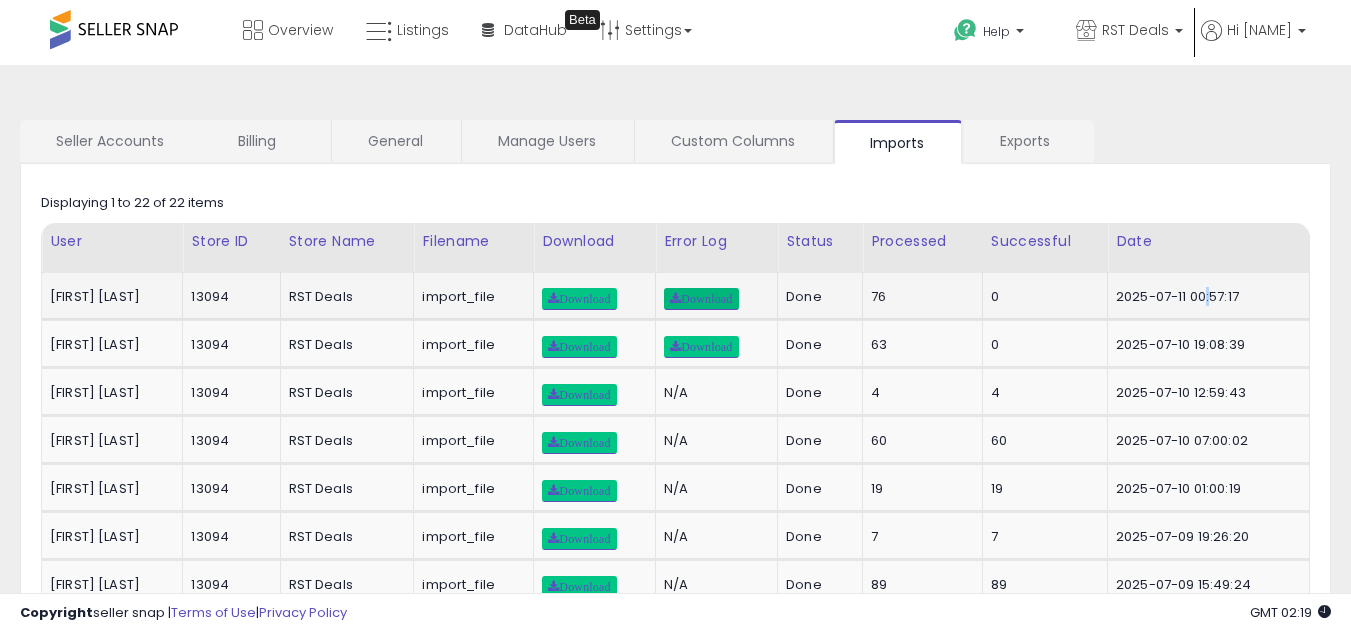 click on "Download" at bounding box center [701, 299] 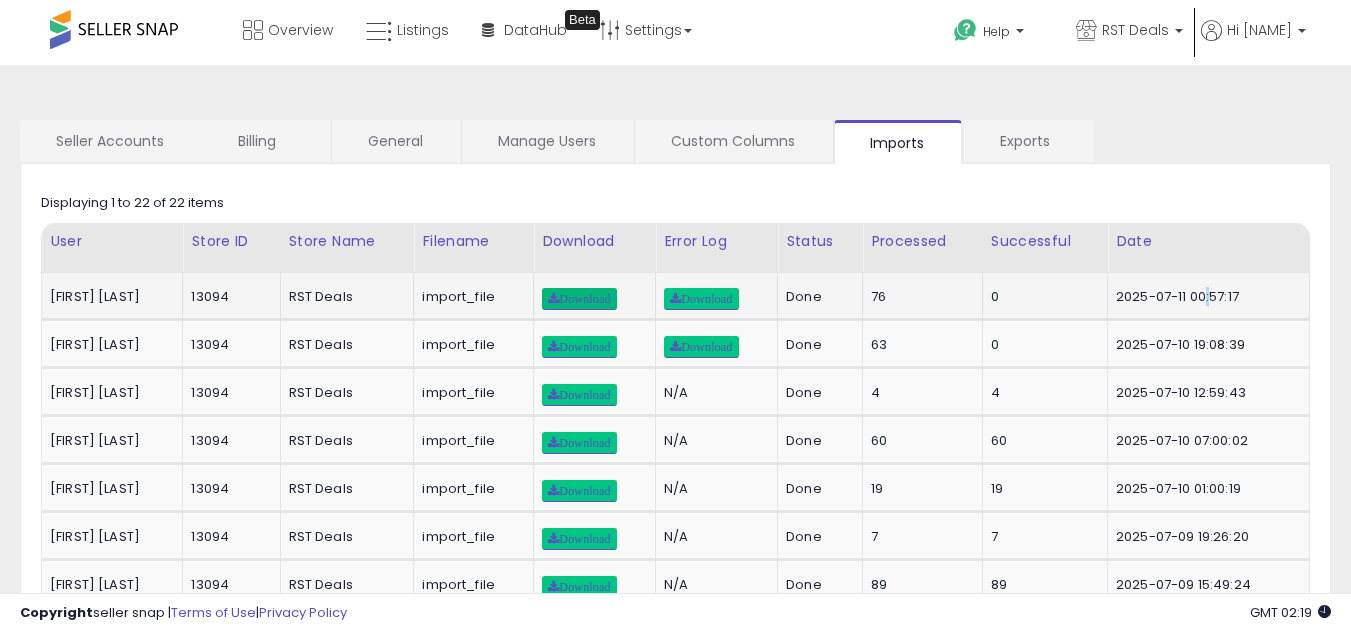 click on "Download" at bounding box center (579, 299) 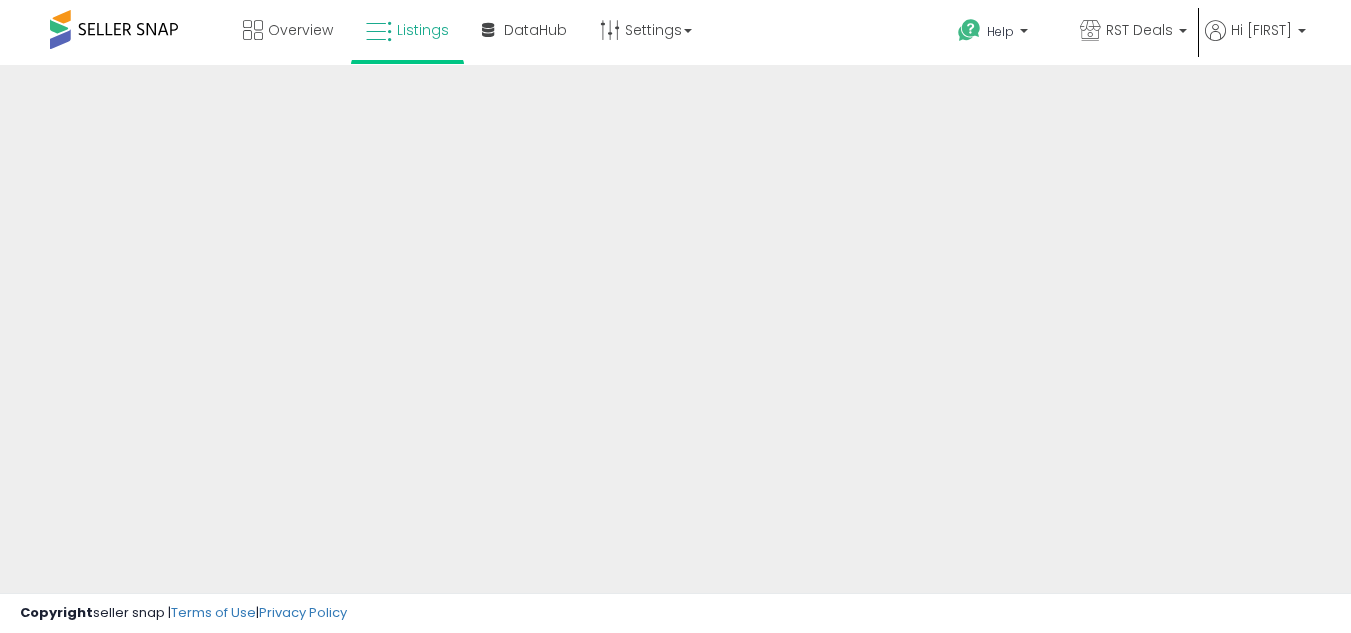 scroll, scrollTop: 0, scrollLeft: 0, axis: both 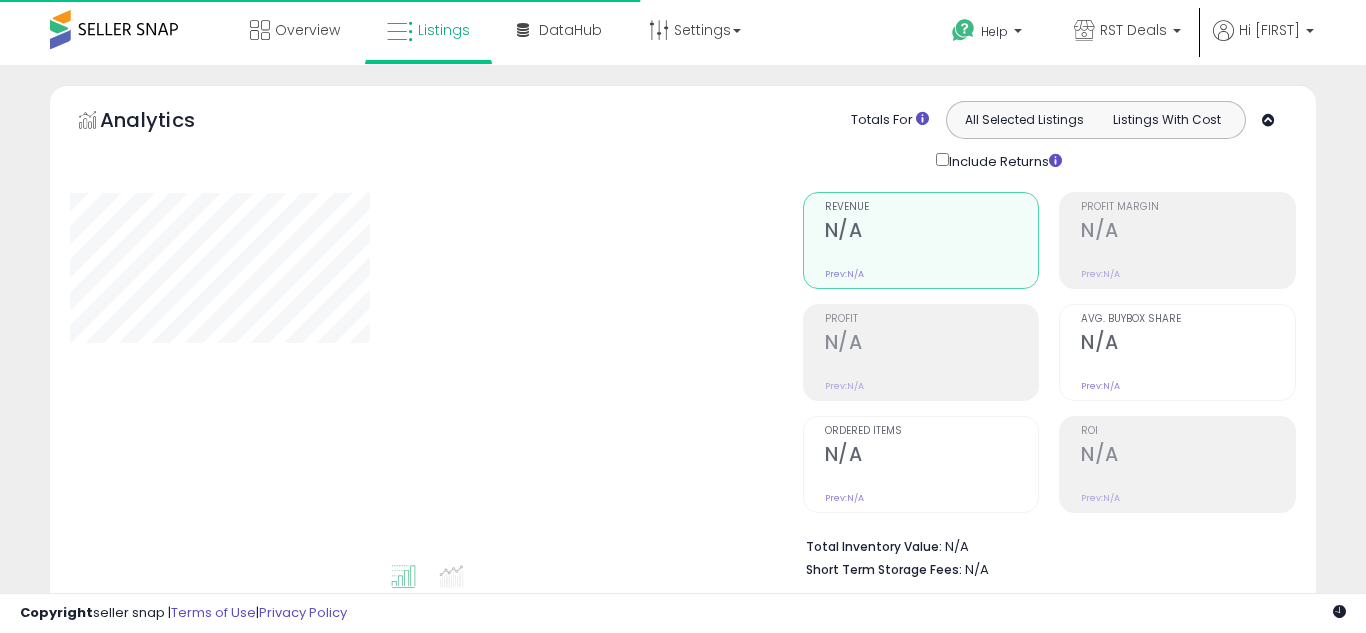 select on "**" 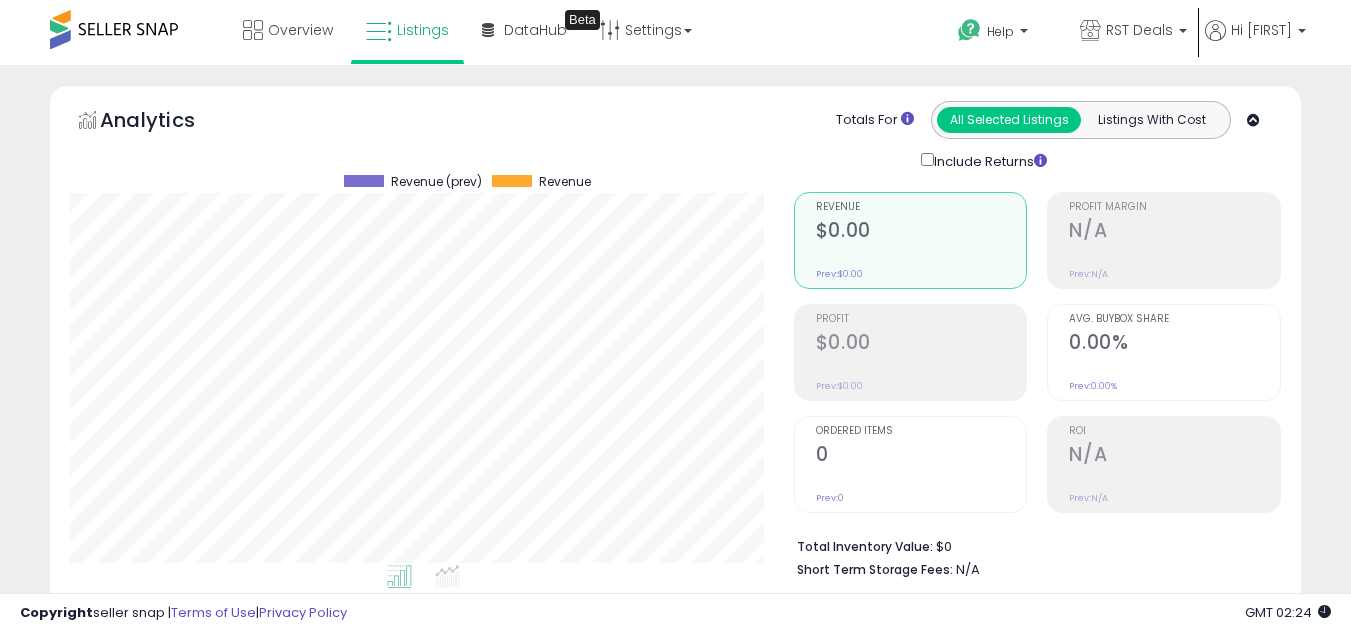 scroll, scrollTop: 999590, scrollLeft: 999276, axis: both 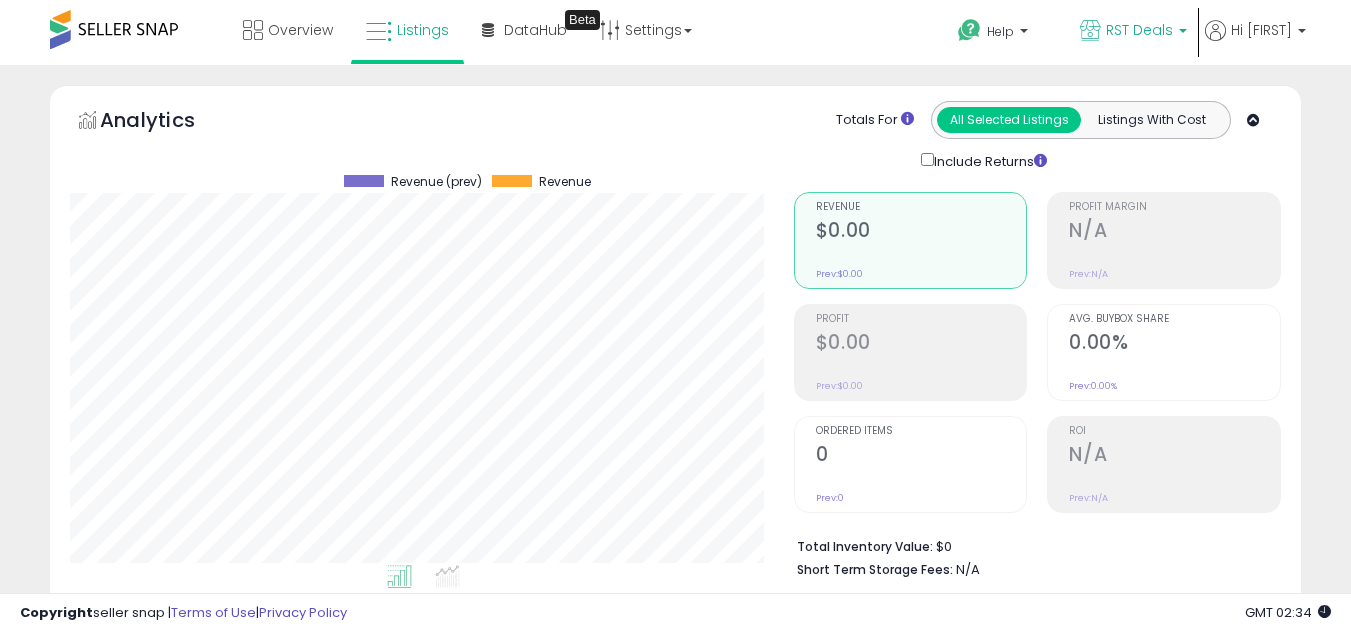 click on "RST Deals" at bounding box center (1139, 30) 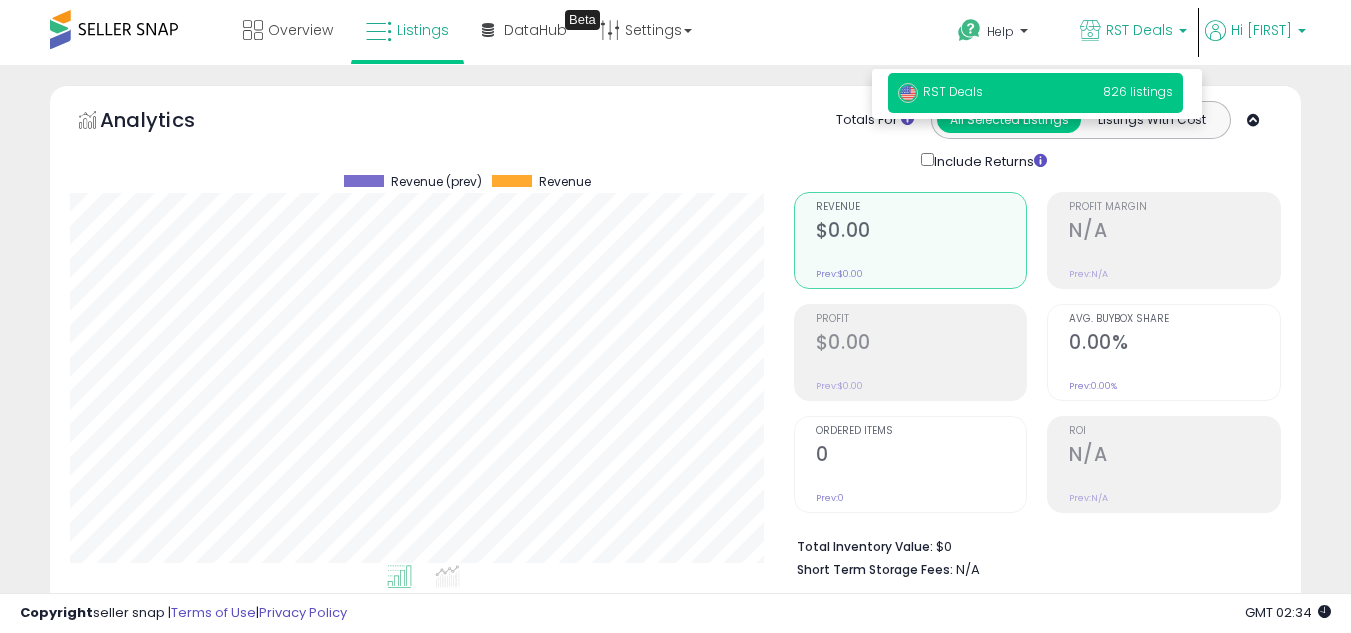 click on "Hi [NAME]" at bounding box center [1261, 30] 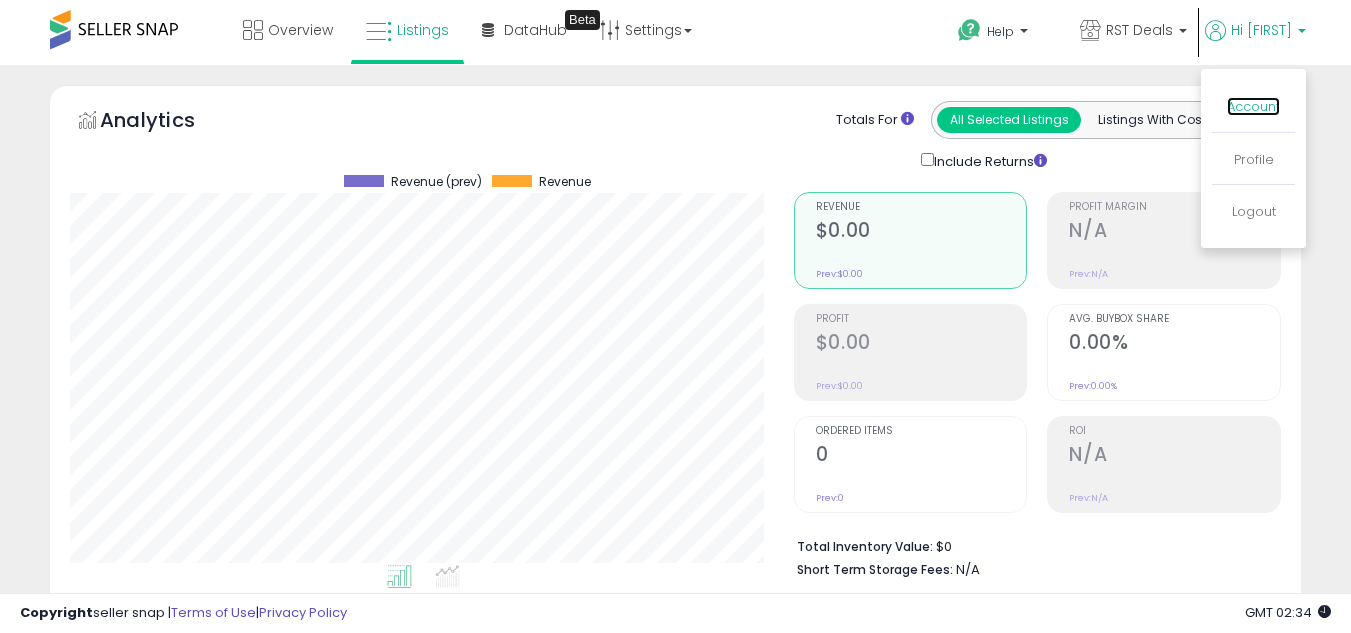 click on "Account" at bounding box center (1253, 106) 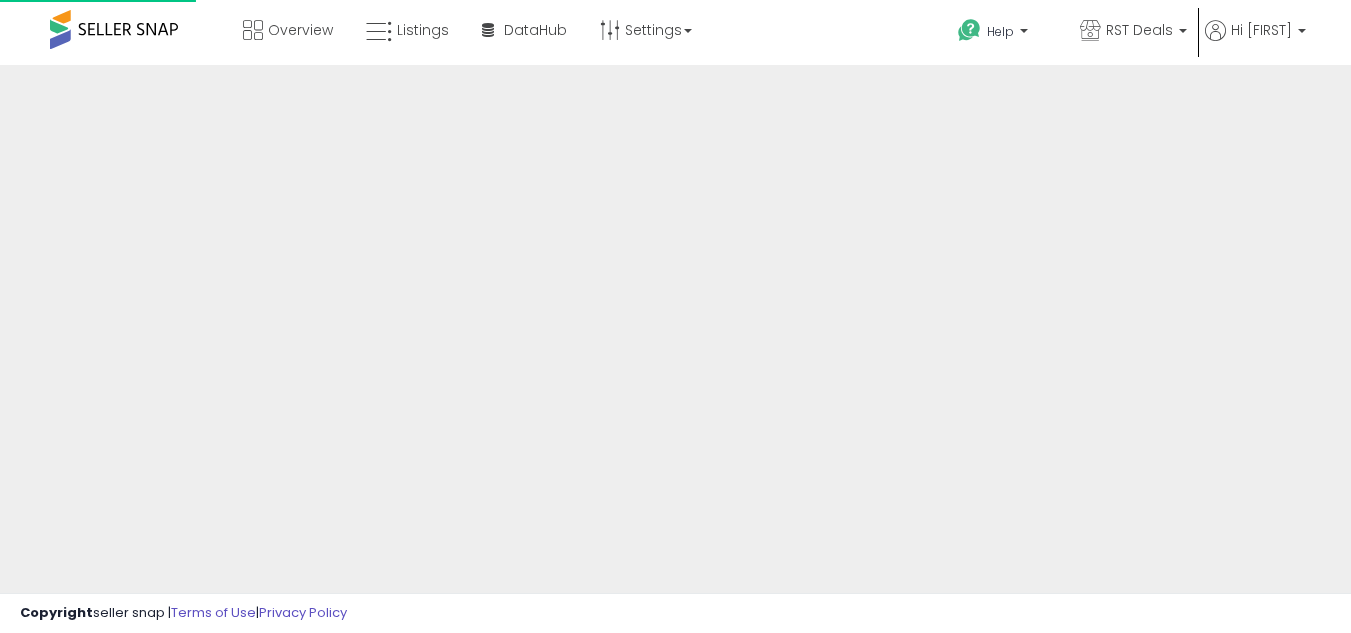 scroll, scrollTop: 0, scrollLeft: 0, axis: both 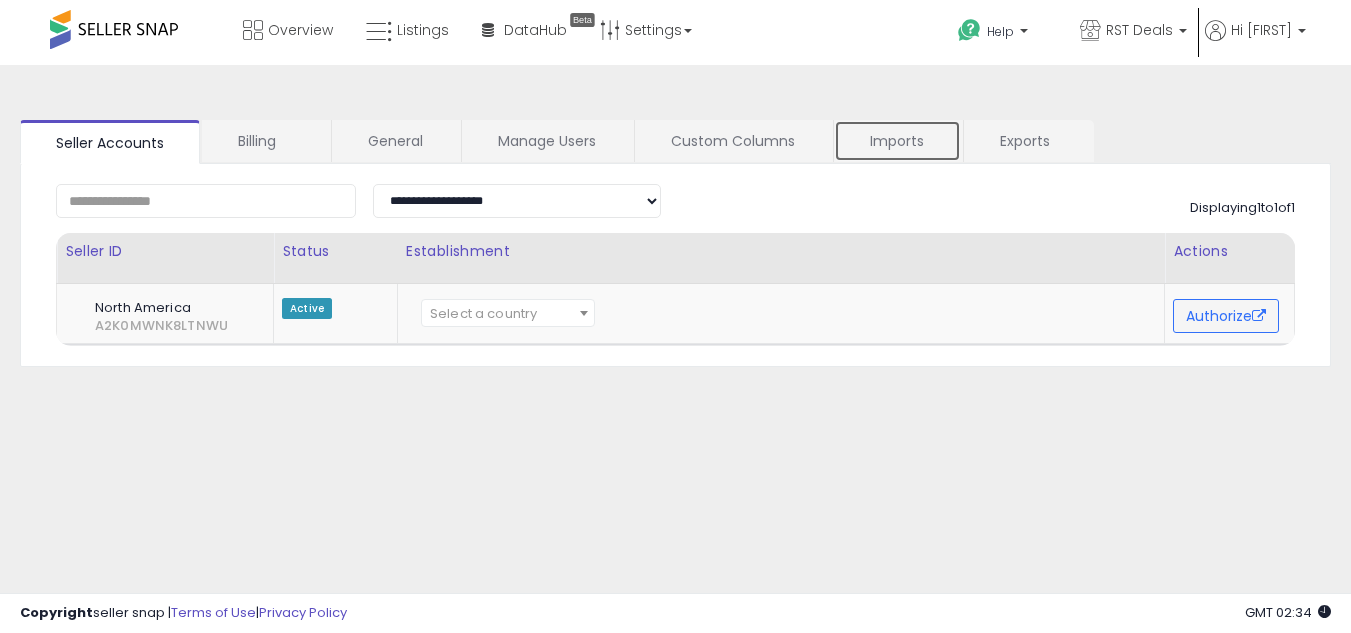 click on "Imports" at bounding box center [897, 141] 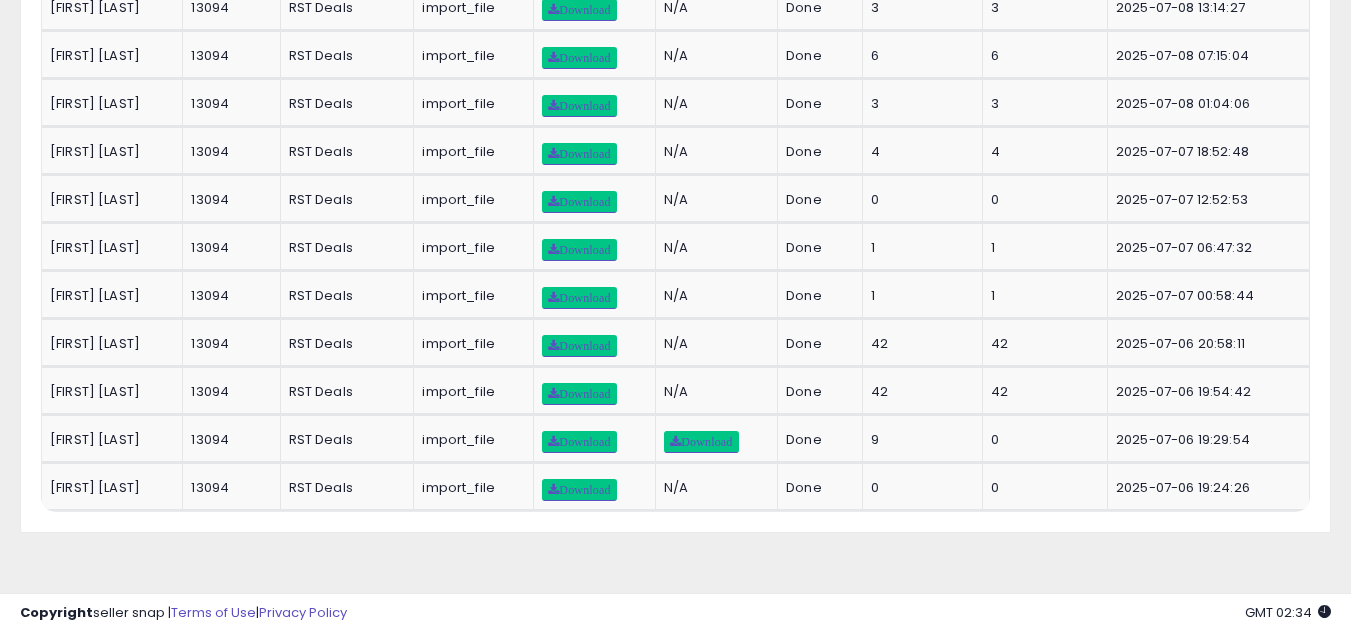 scroll, scrollTop: 0, scrollLeft: 0, axis: both 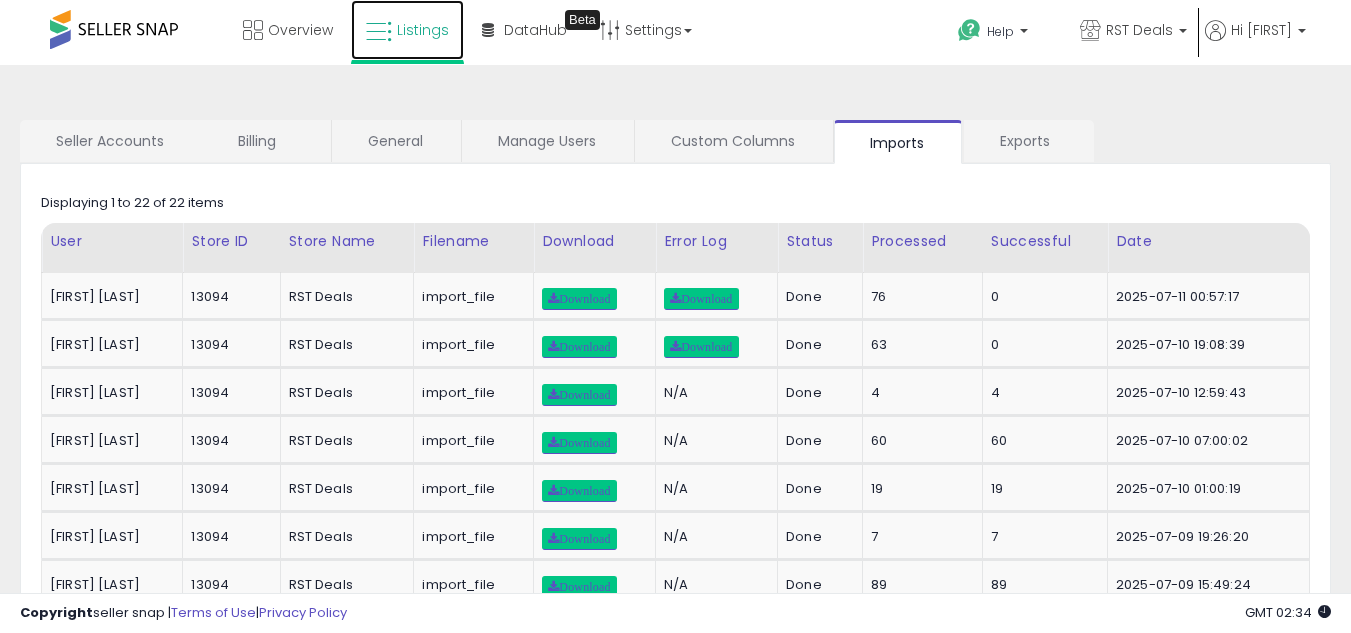 click on "Listings" at bounding box center (423, 30) 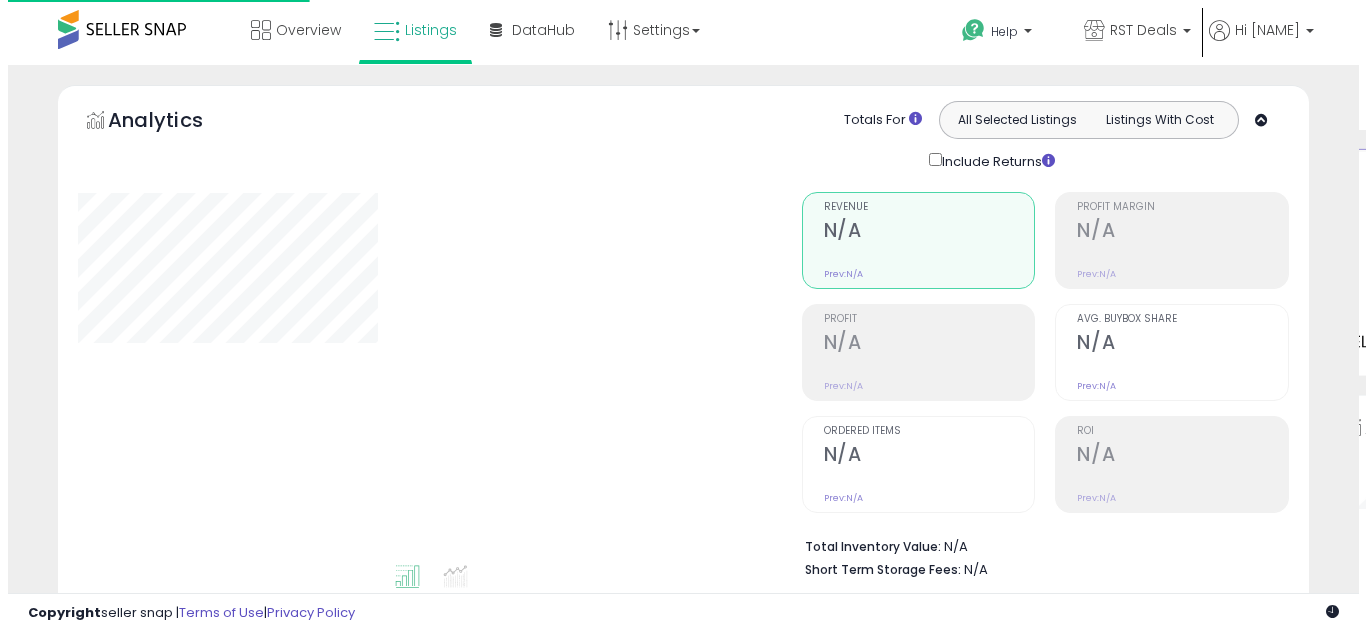 scroll, scrollTop: 0, scrollLeft: 0, axis: both 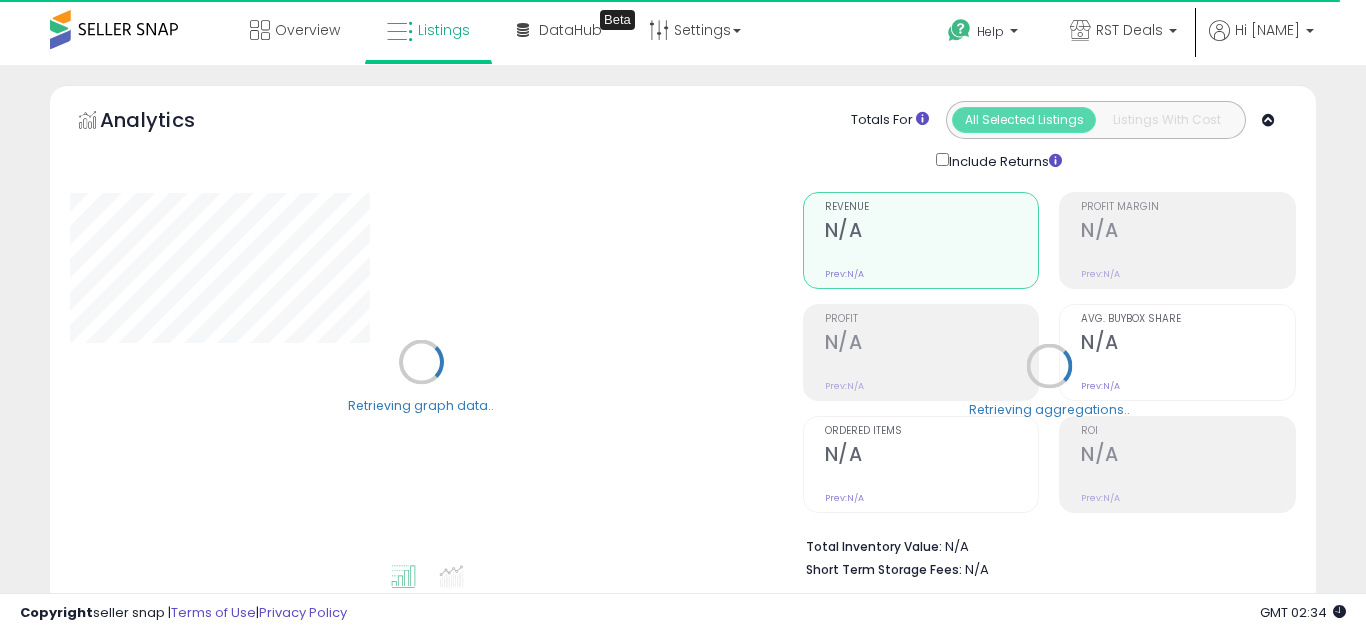 select on "**" 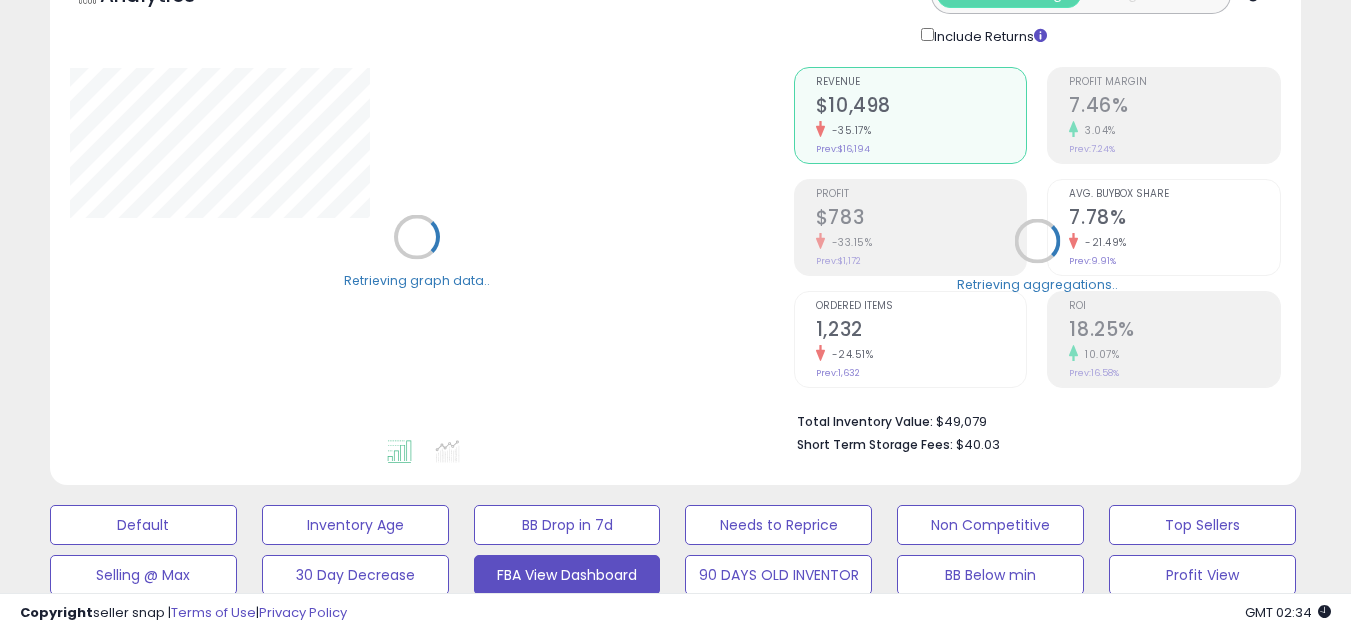 scroll, scrollTop: 128, scrollLeft: 0, axis: vertical 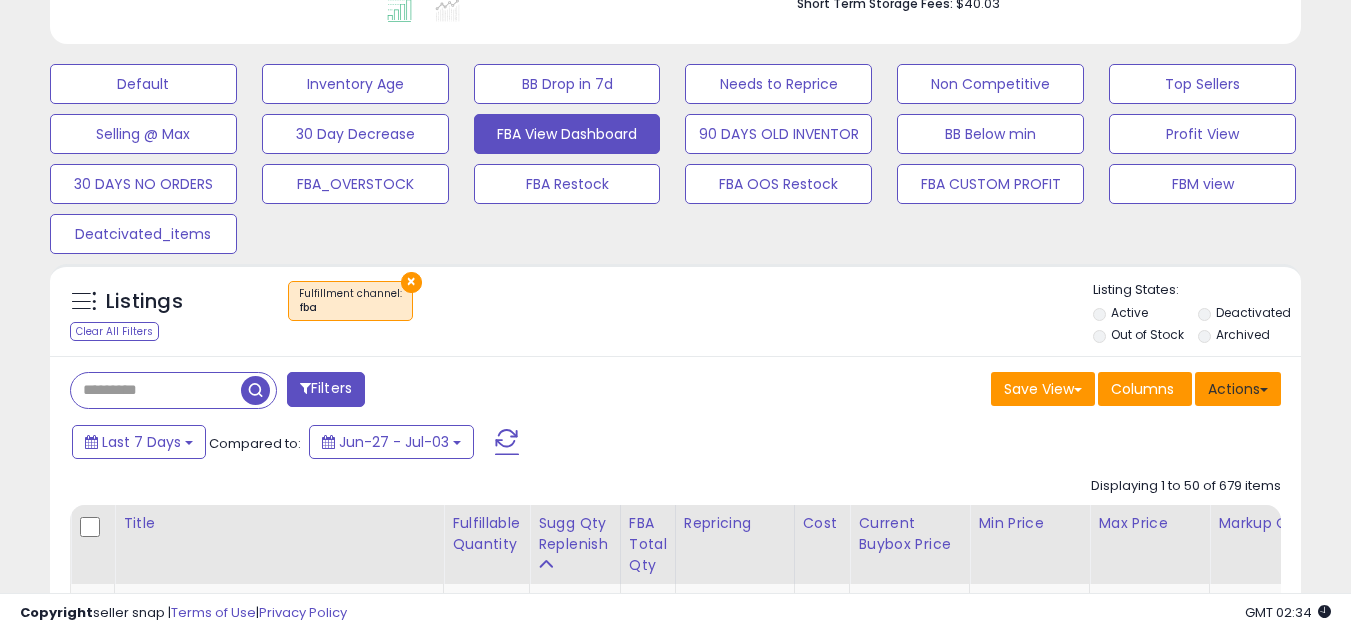 click at bounding box center (1264, 390) 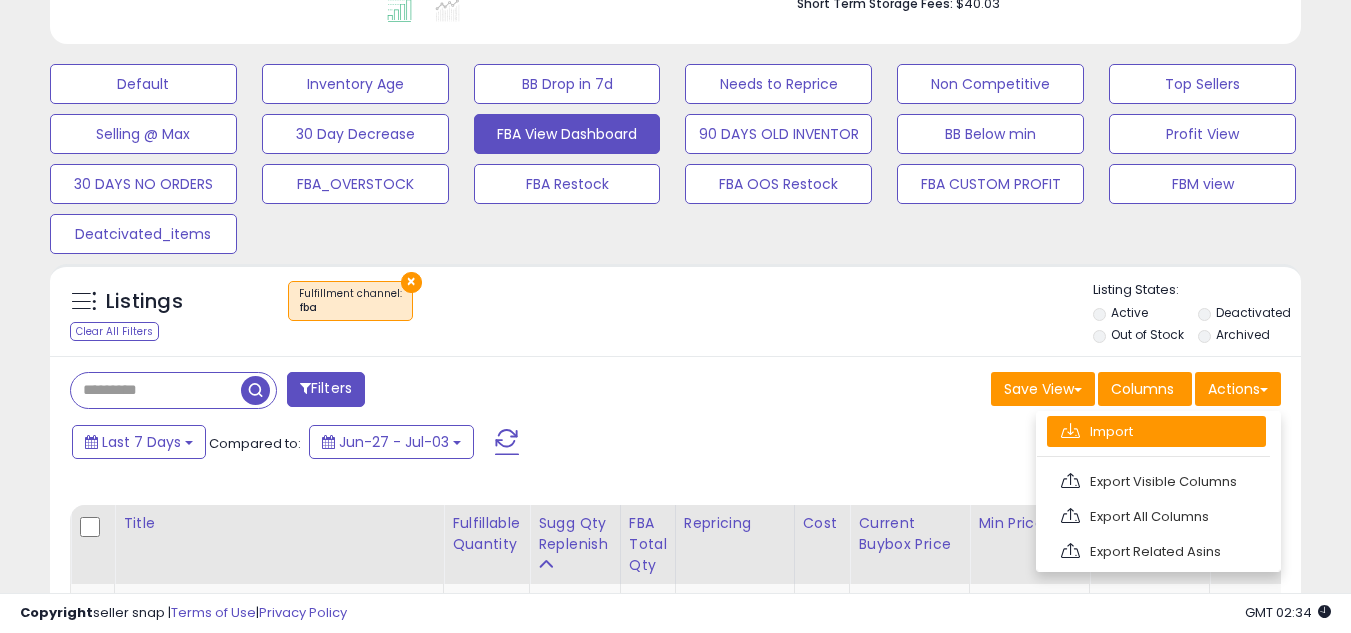 click on "Import" at bounding box center (1156, 431) 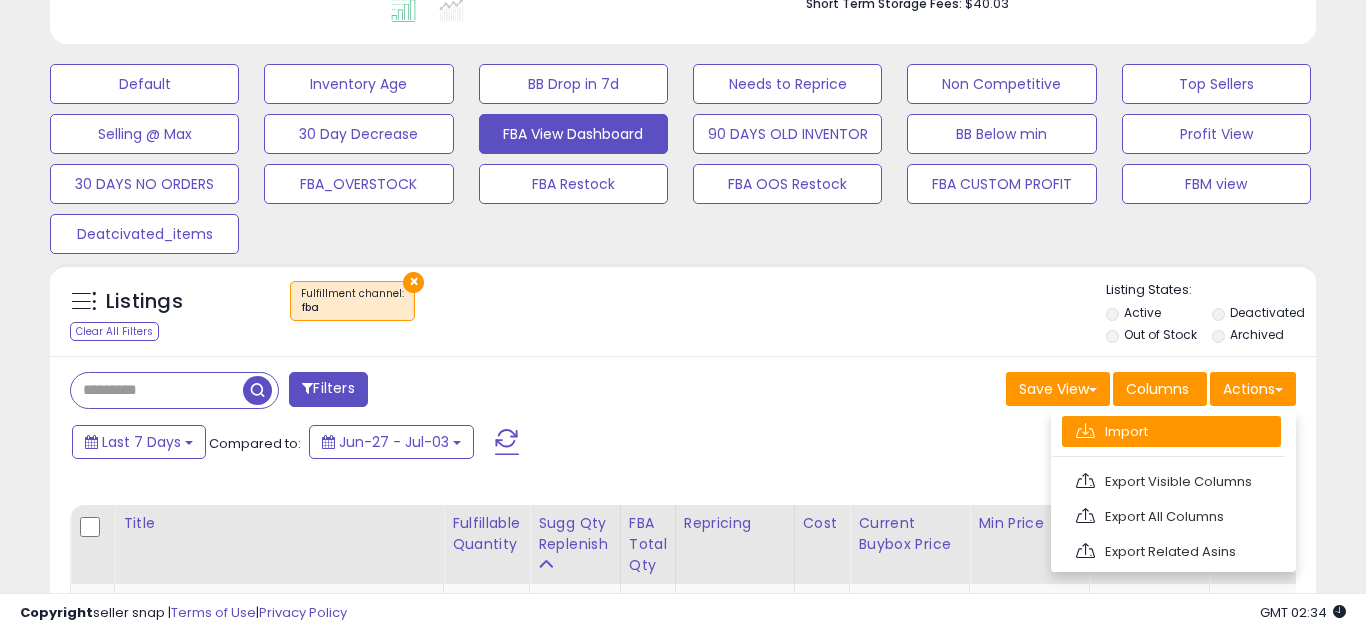 scroll, scrollTop: 999590, scrollLeft: 999267, axis: both 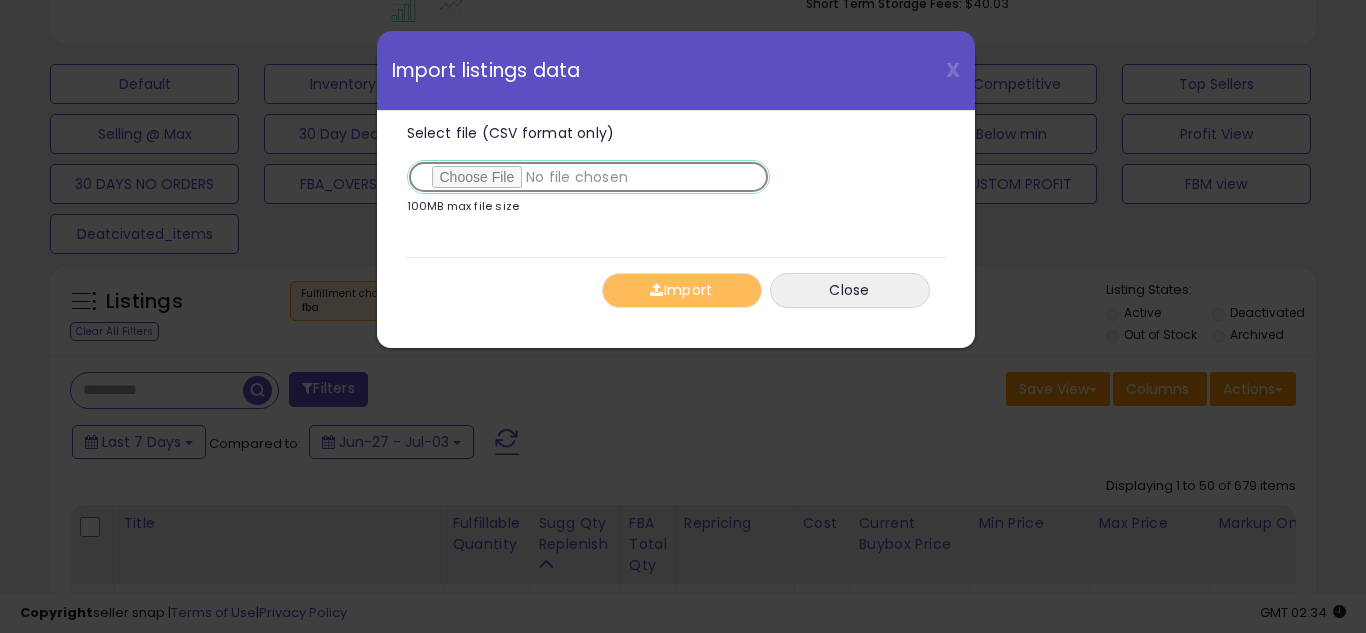 click on "Select file (CSV format only)" at bounding box center (588, 177) 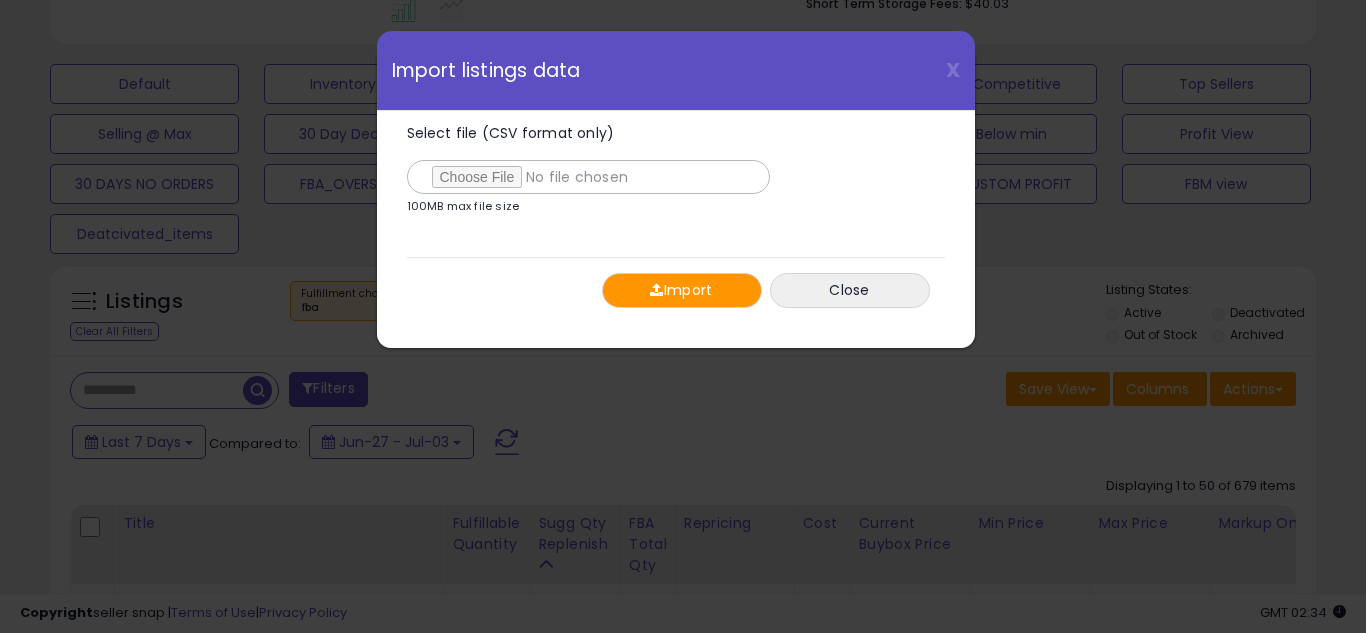 click on "Import" at bounding box center [682, 290] 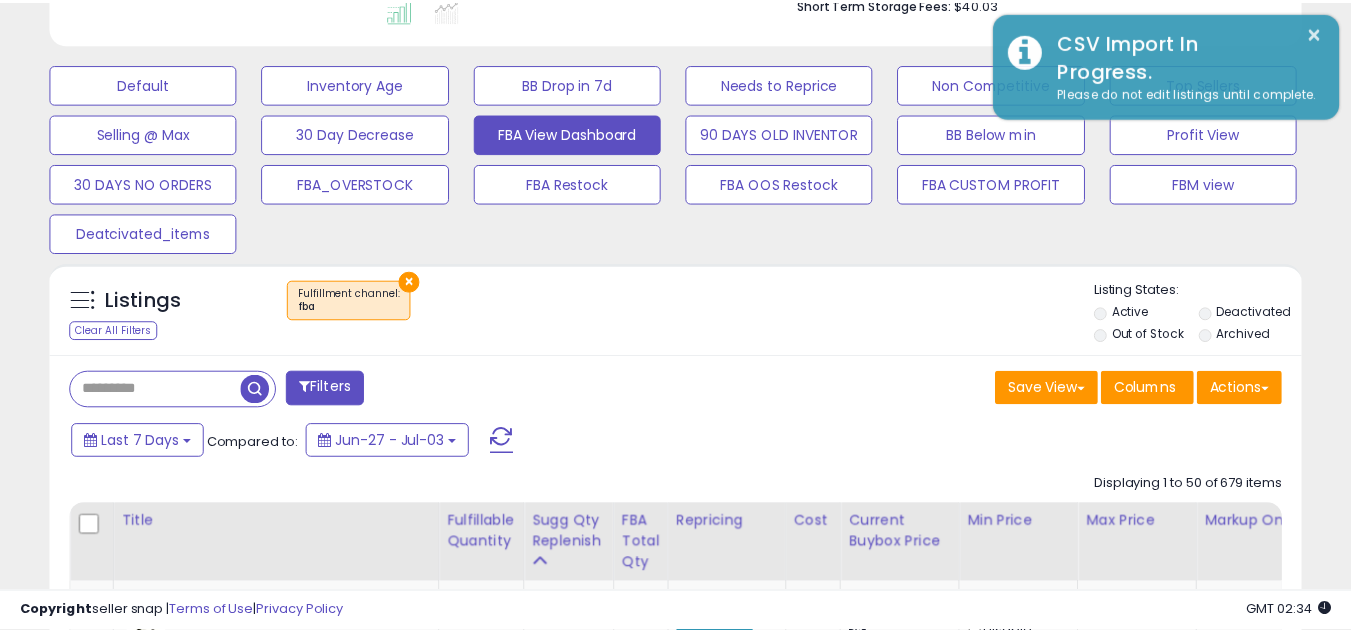 scroll, scrollTop: 410, scrollLeft: 724, axis: both 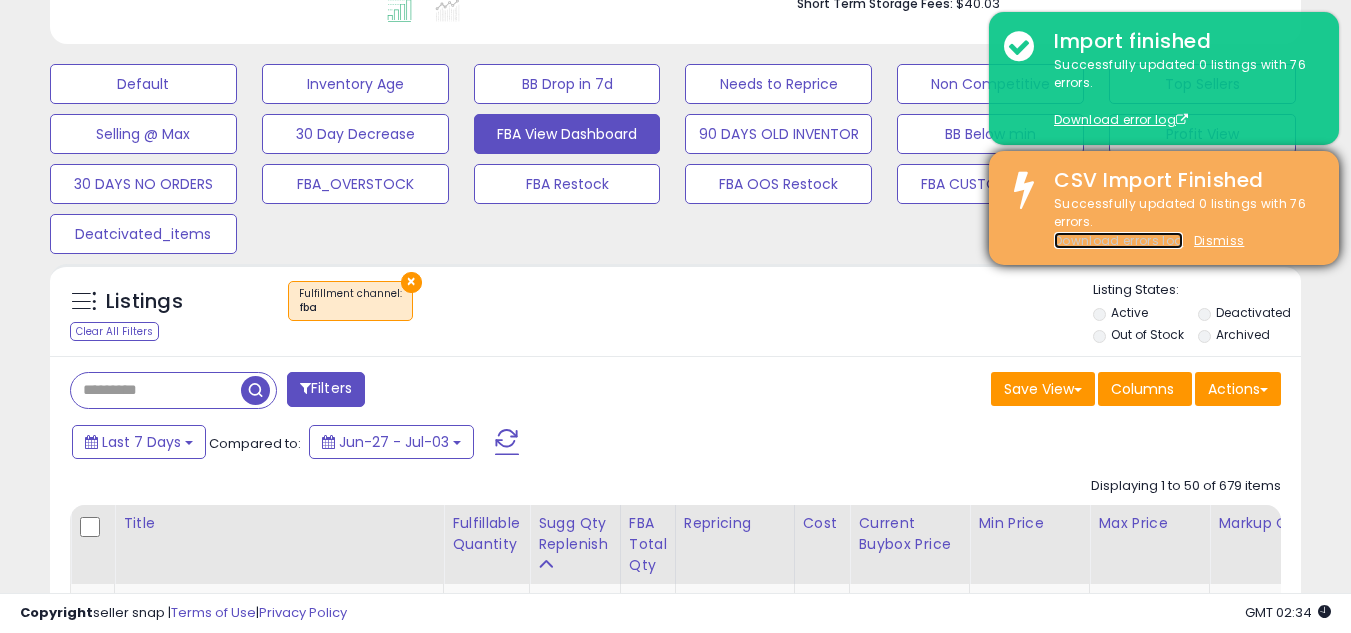 click on "Download errors log" at bounding box center [1118, 240] 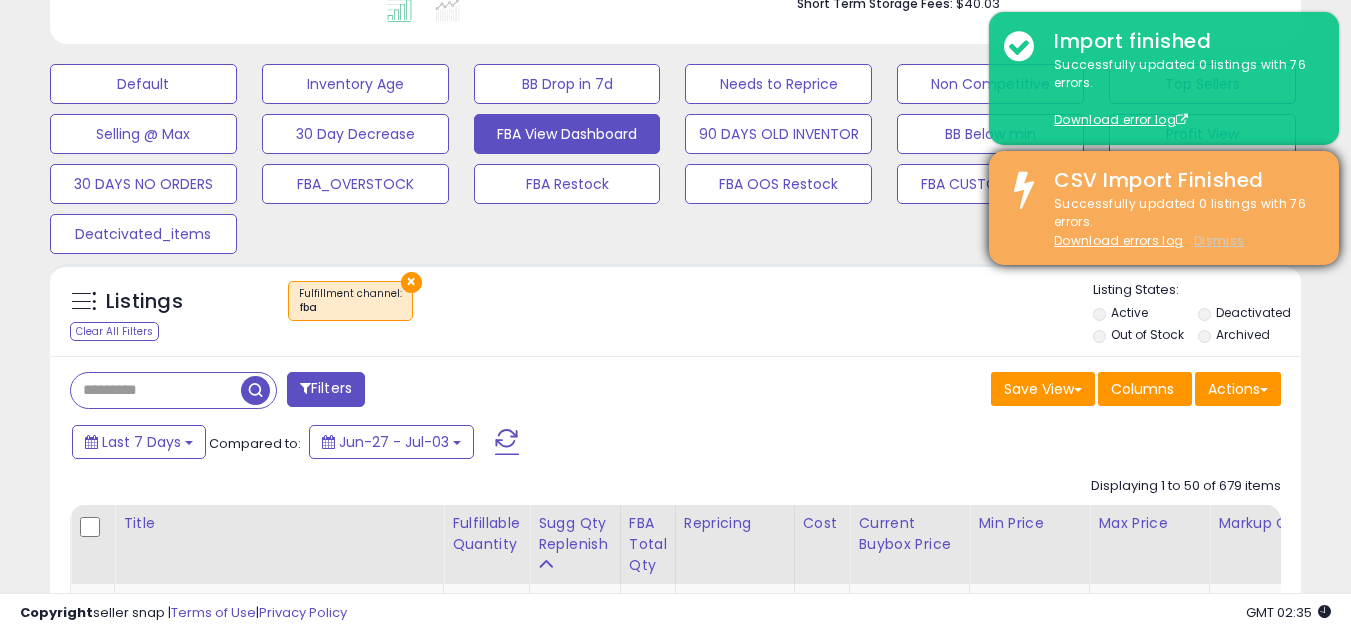 click on "Dismiss" at bounding box center (1219, 240) 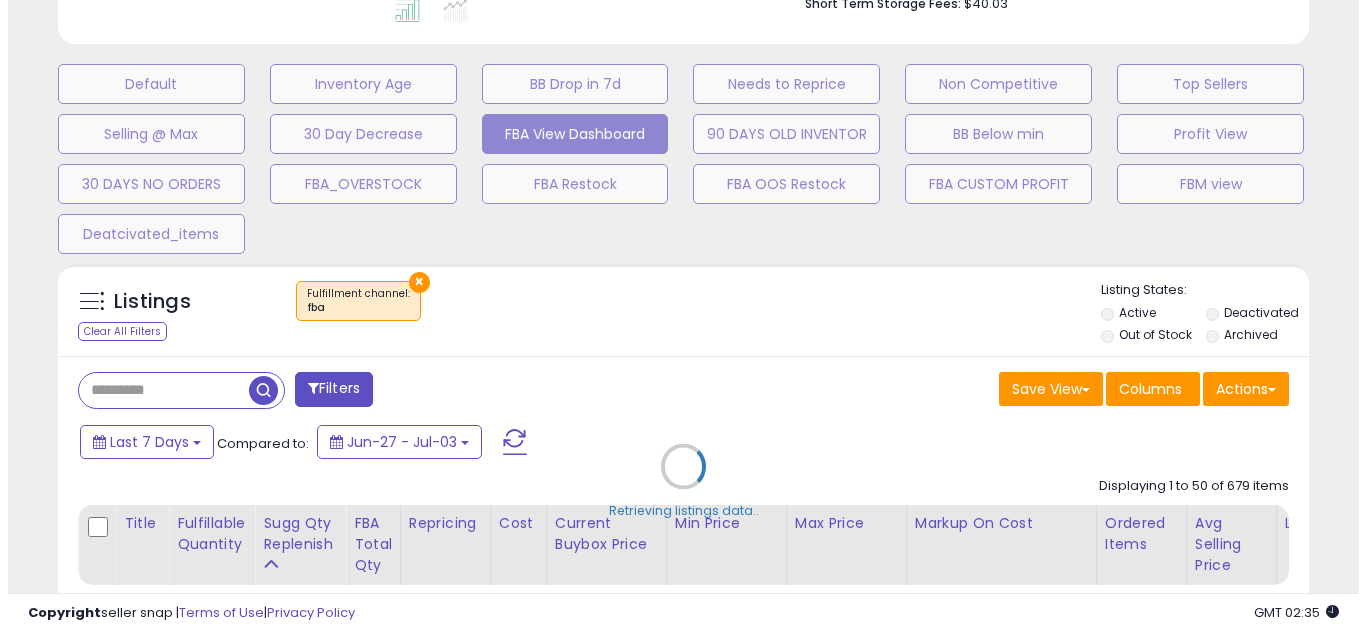 scroll, scrollTop: 999590, scrollLeft: 999267, axis: both 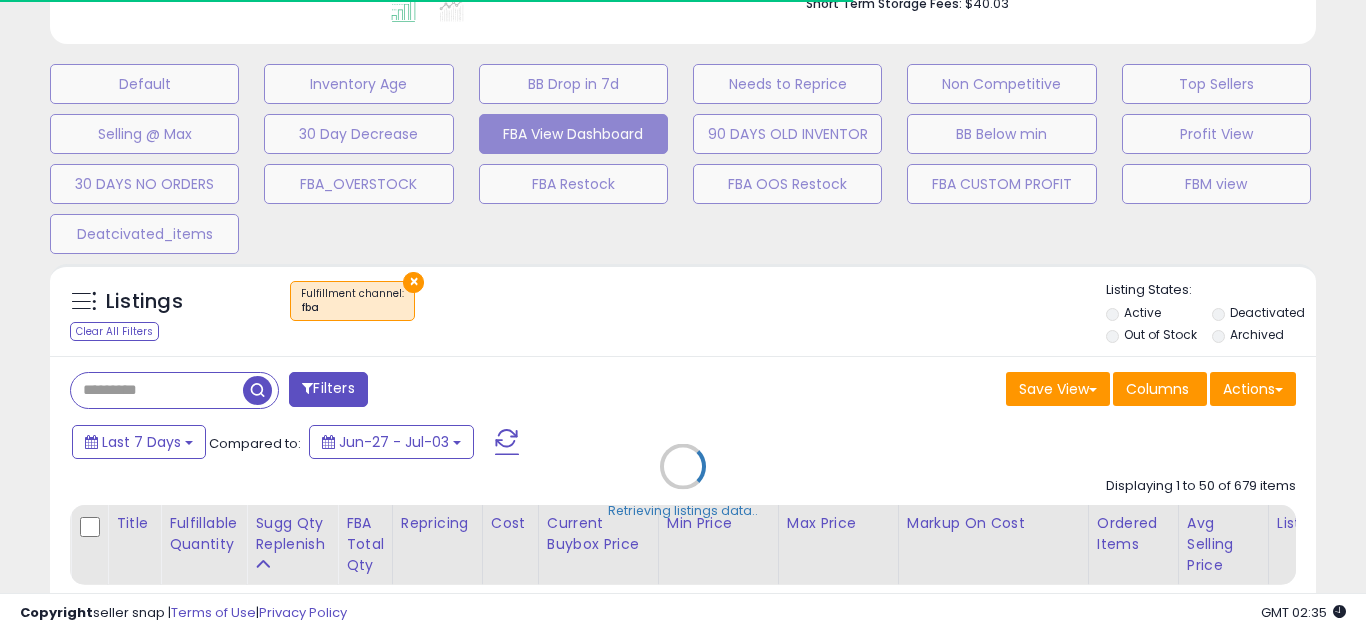 click on "Retrieving listings data.." at bounding box center (683, 481) 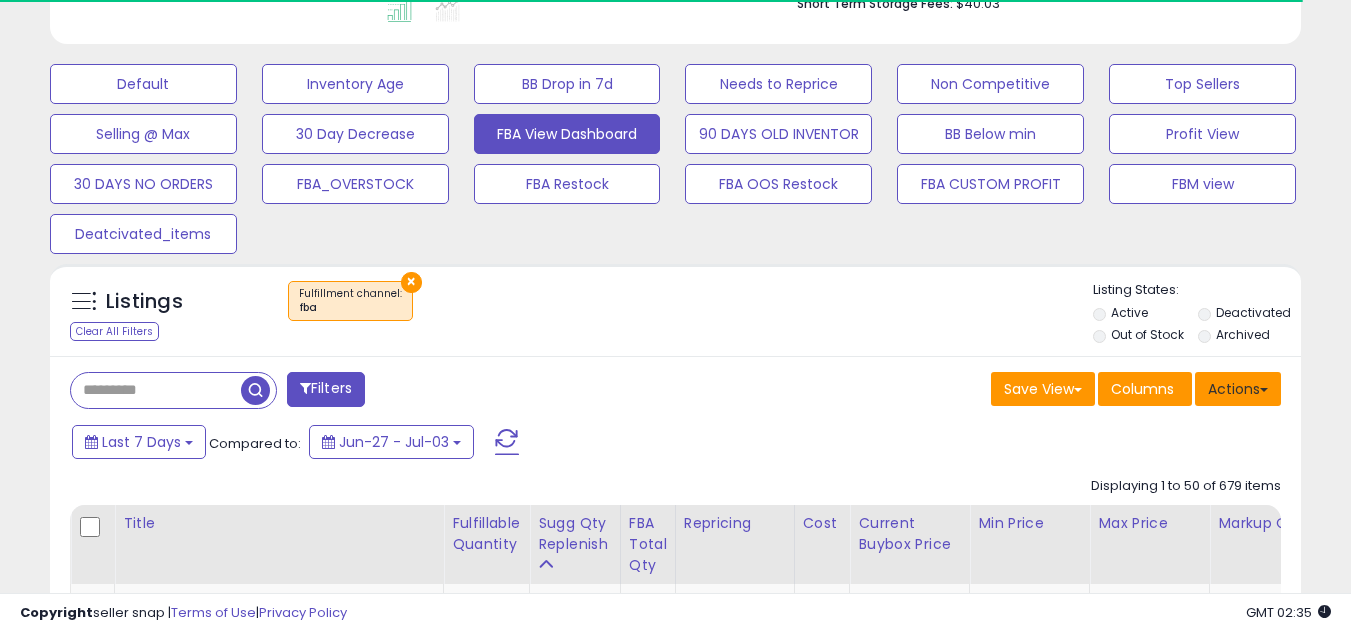 scroll, scrollTop: 410, scrollLeft: 724, axis: both 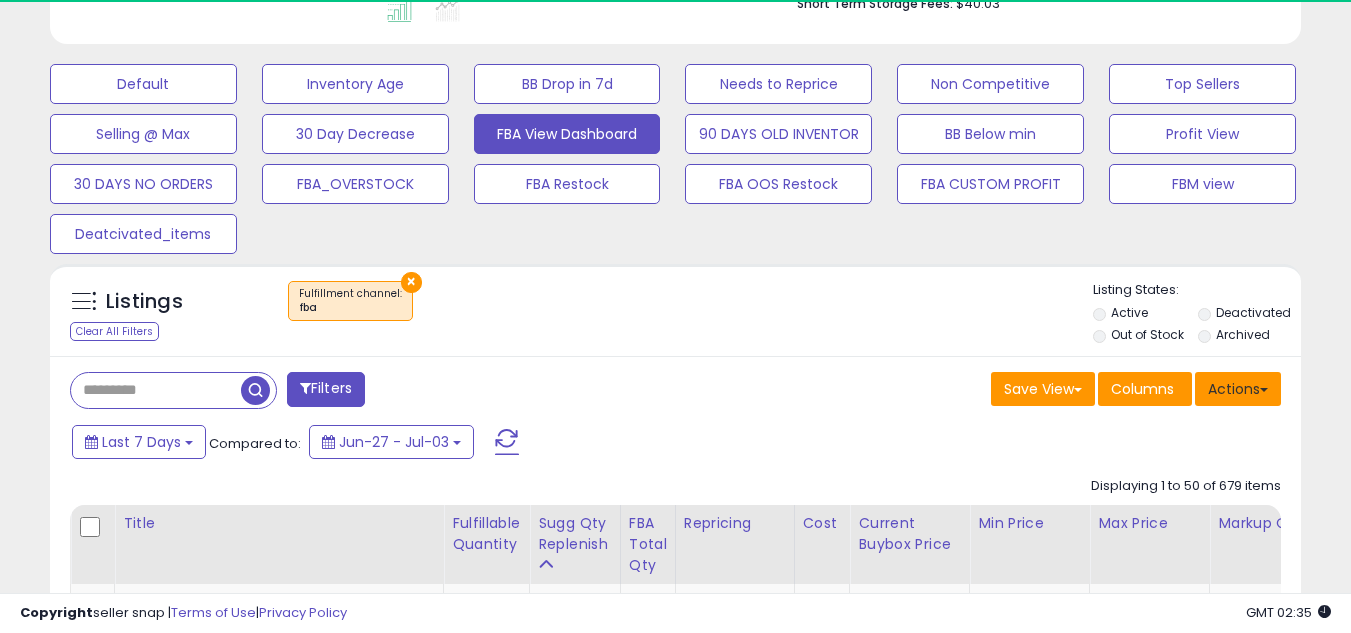 click at bounding box center [1264, 390] 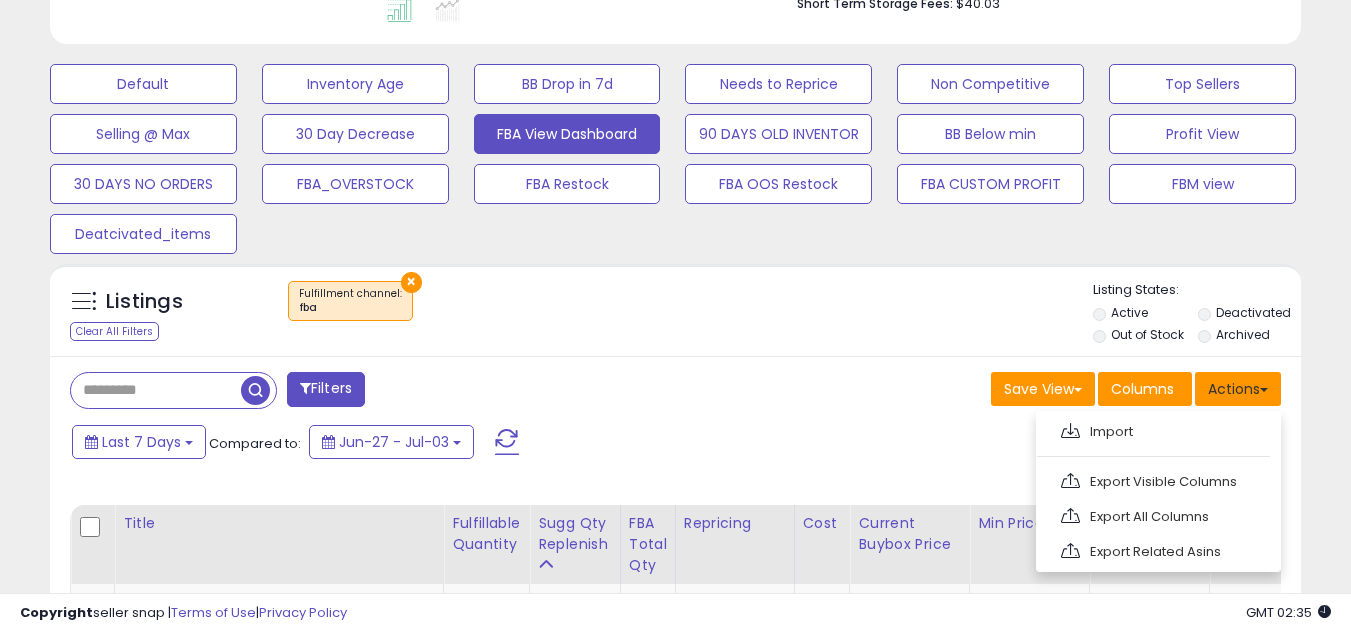 scroll, scrollTop: 999590, scrollLeft: 999276, axis: both 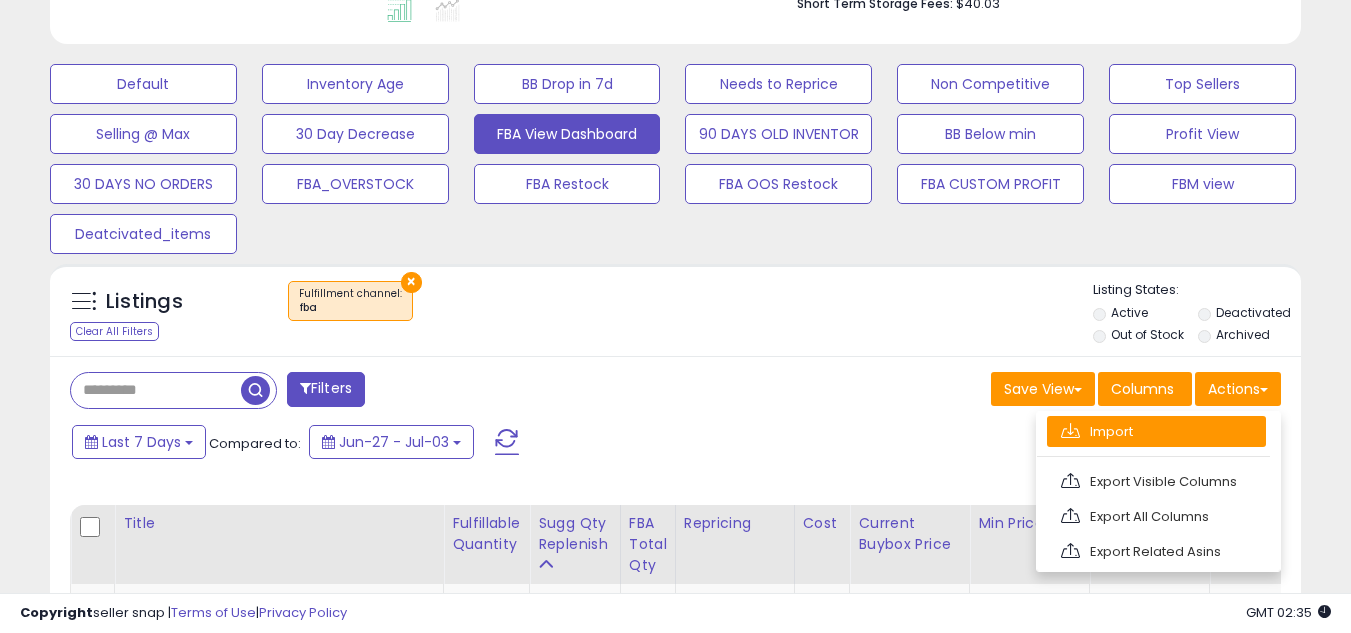 click on "Import" at bounding box center (1156, 431) 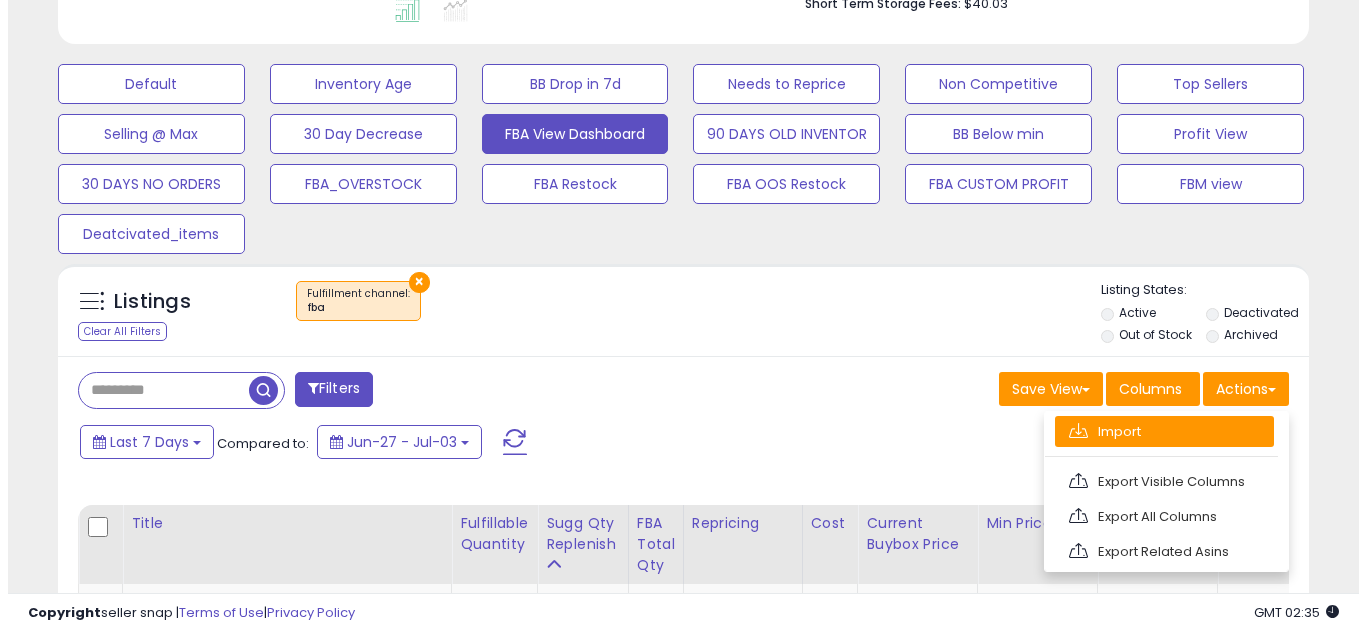 scroll, scrollTop: 999590, scrollLeft: 999267, axis: both 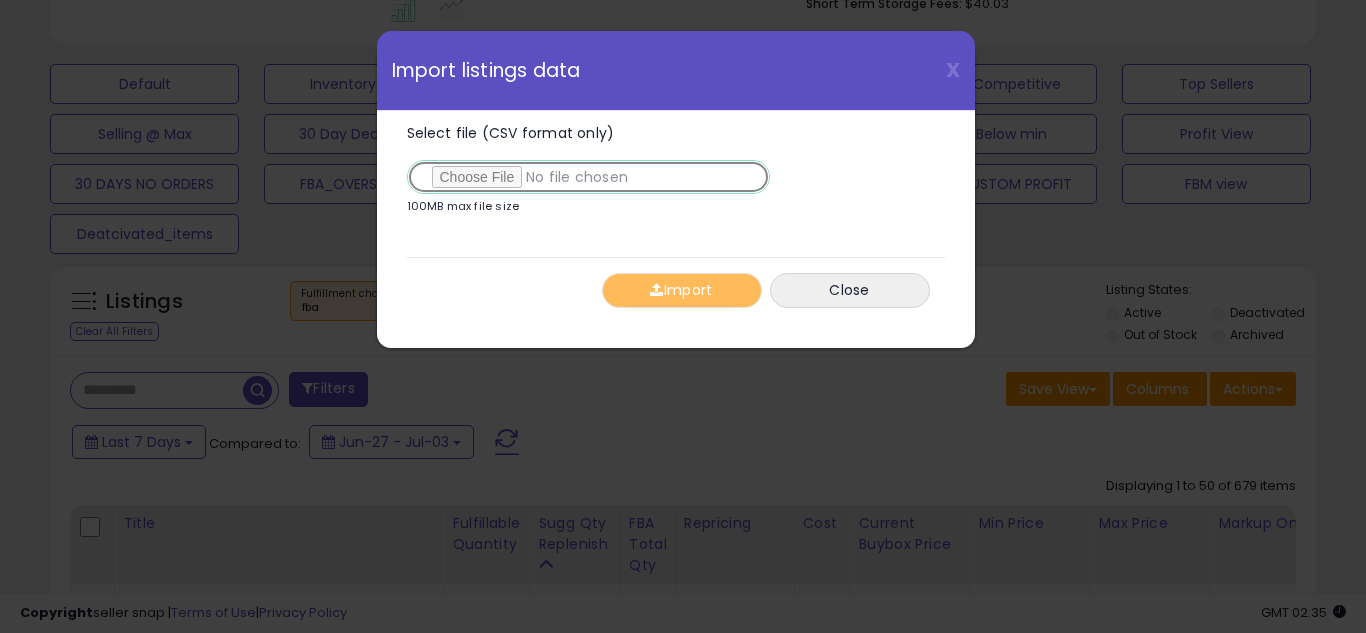 click on "Select file (CSV format only)" at bounding box center [588, 177] 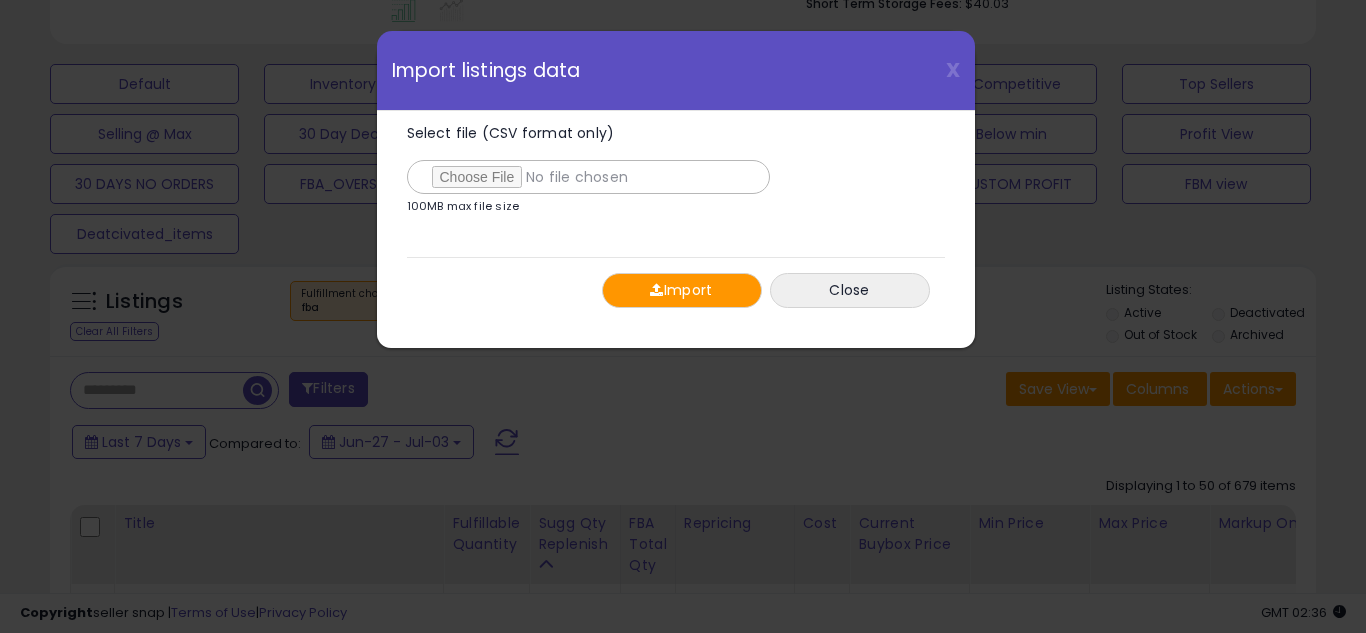 click on "Import" at bounding box center [682, 290] 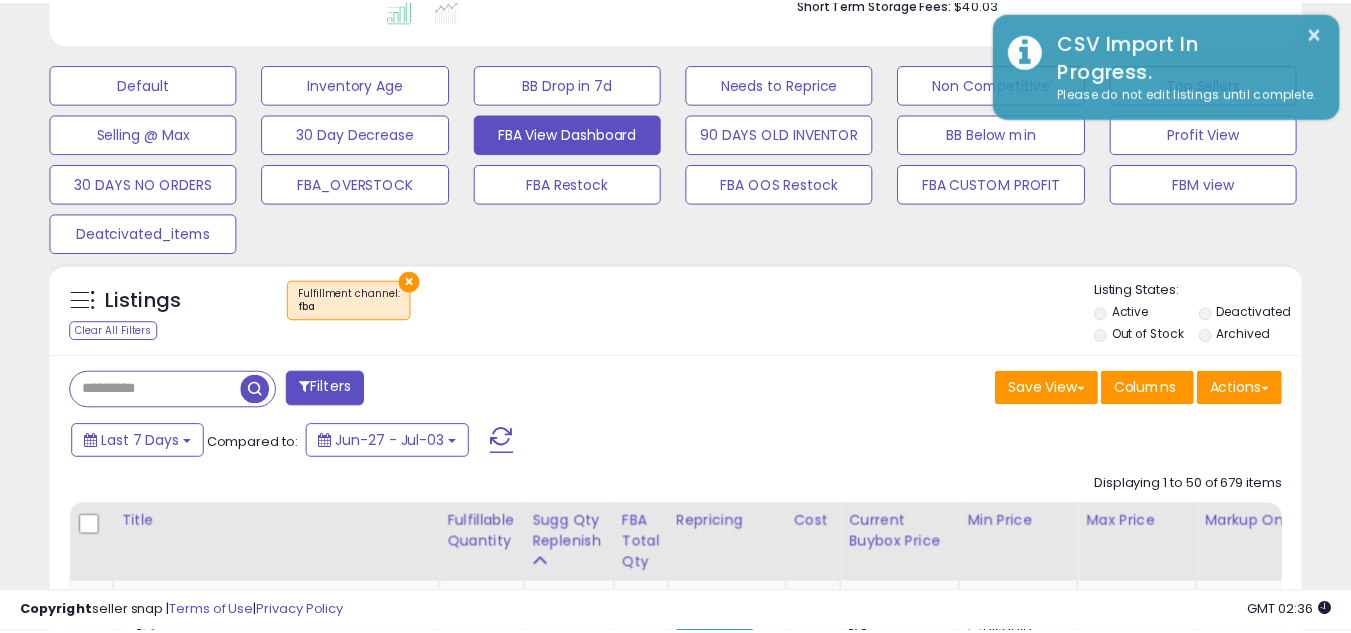 scroll, scrollTop: 410, scrollLeft: 724, axis: both 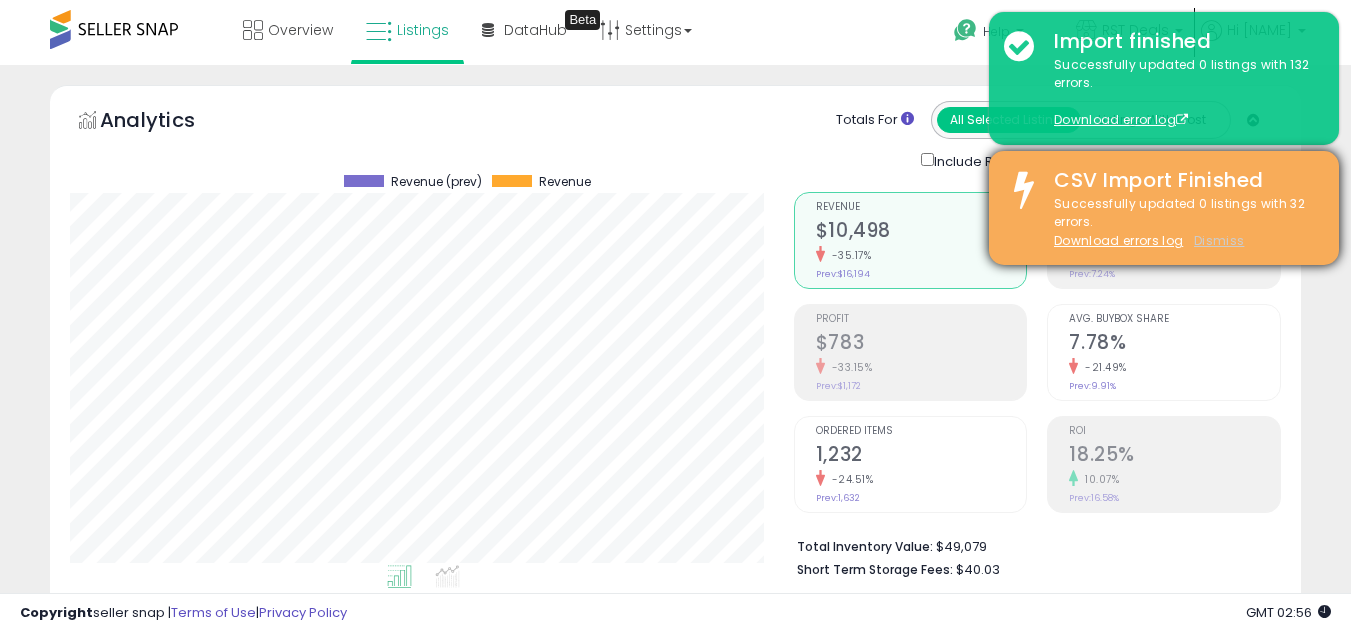 click on "Dismiss" at bounding box center (1219, 240) 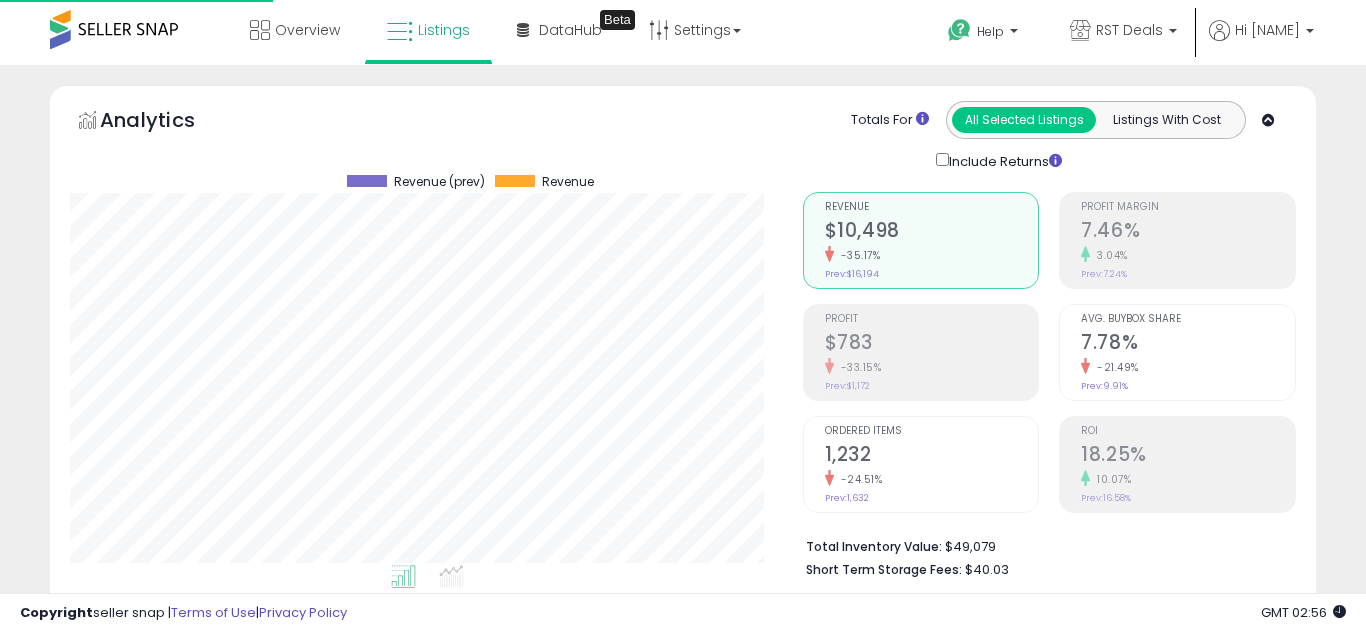 scroll, scrollTop: 999590, scrollLeft: 999267, axis: both 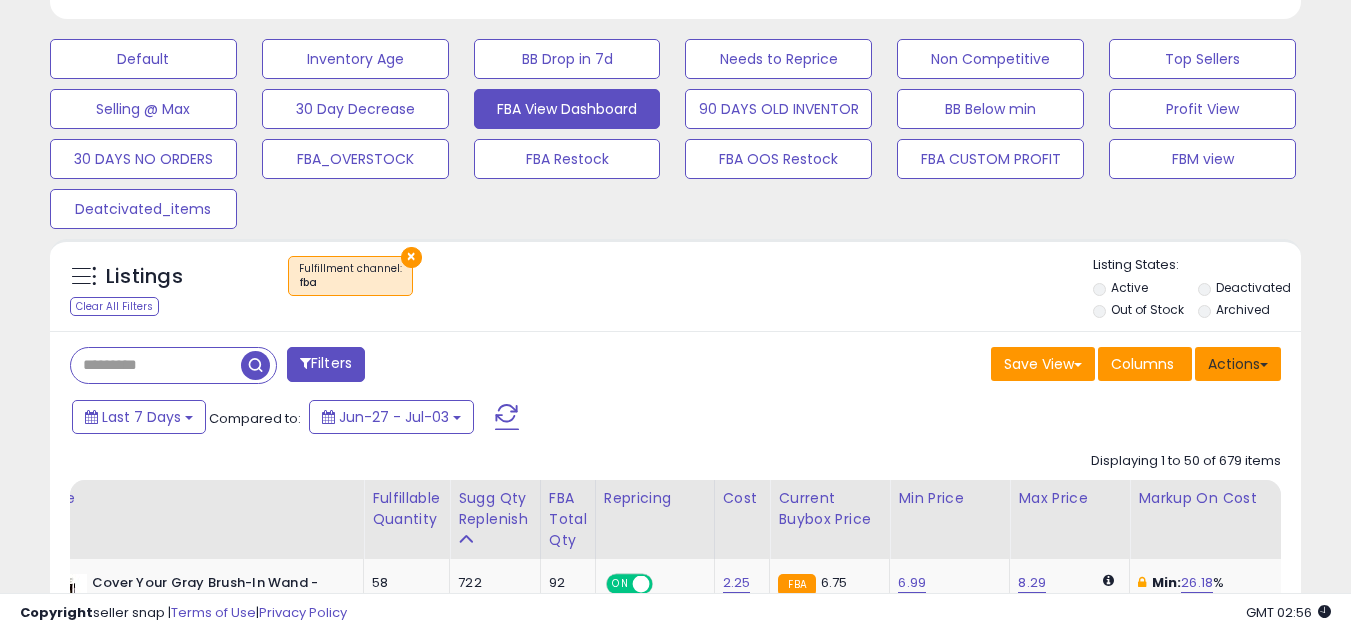 click on "Actions" at bounding box center (1238, 364) 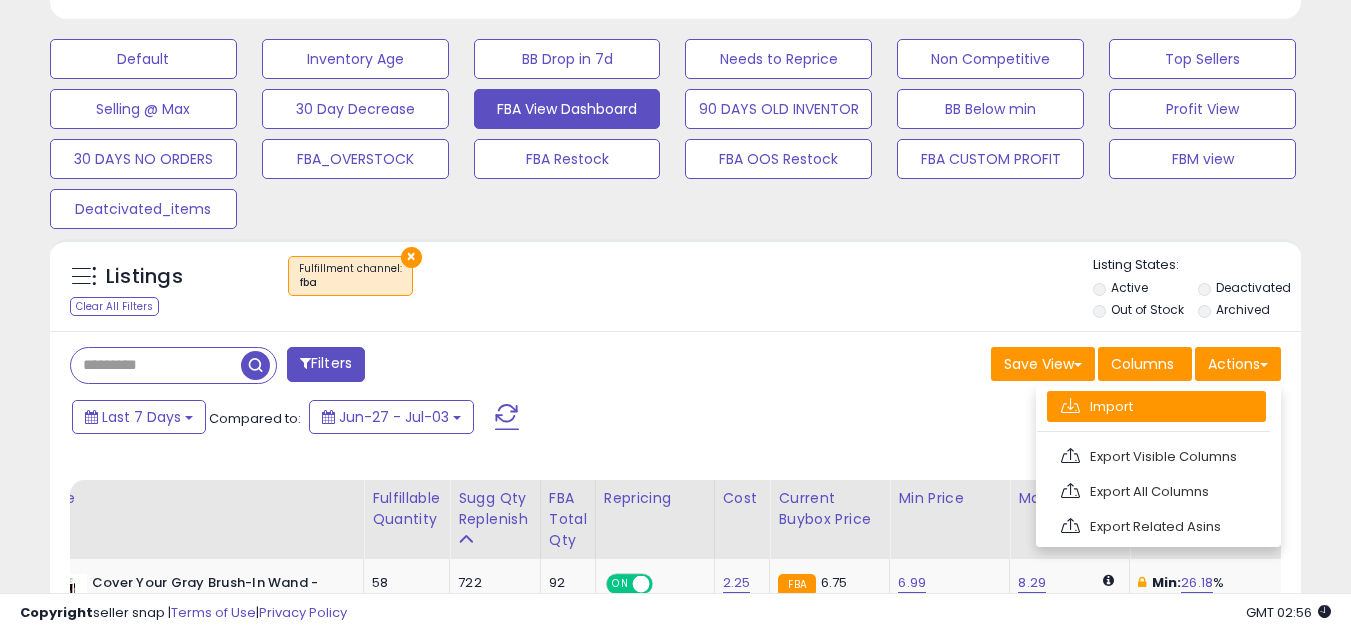 click on "Import" at bounding box center [1156, 406] 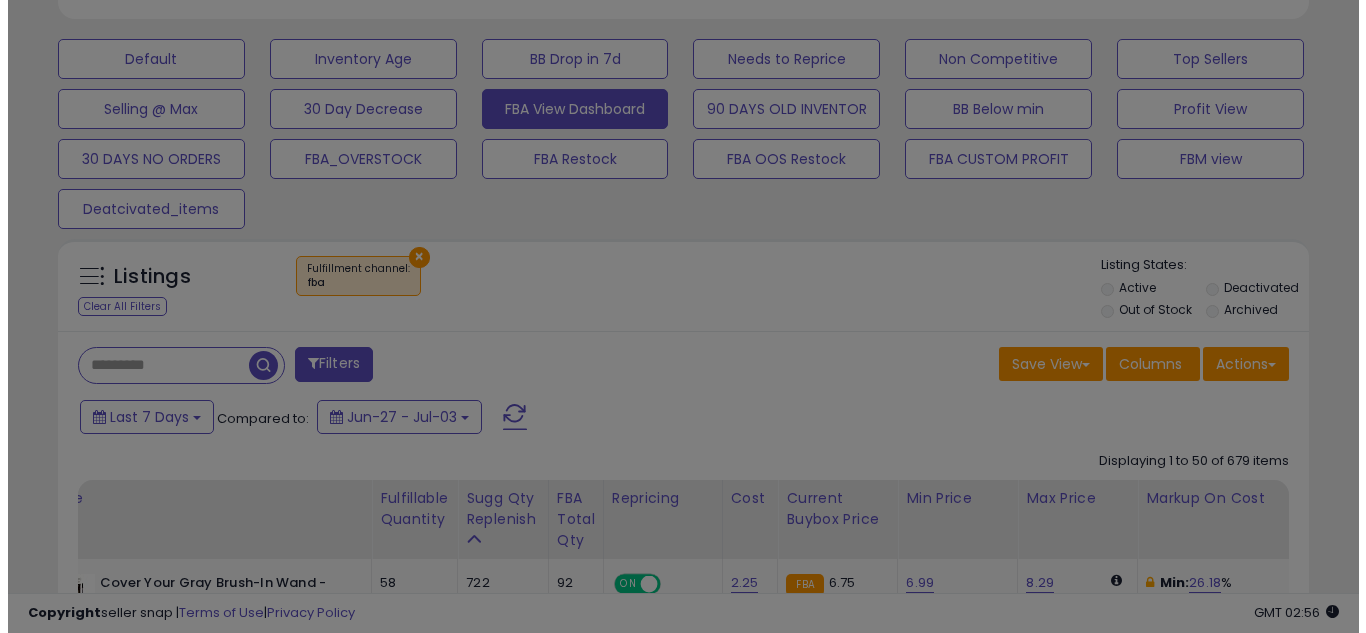 scroll, scrollTop: 999590, scrollLeft: 999267, axis: both 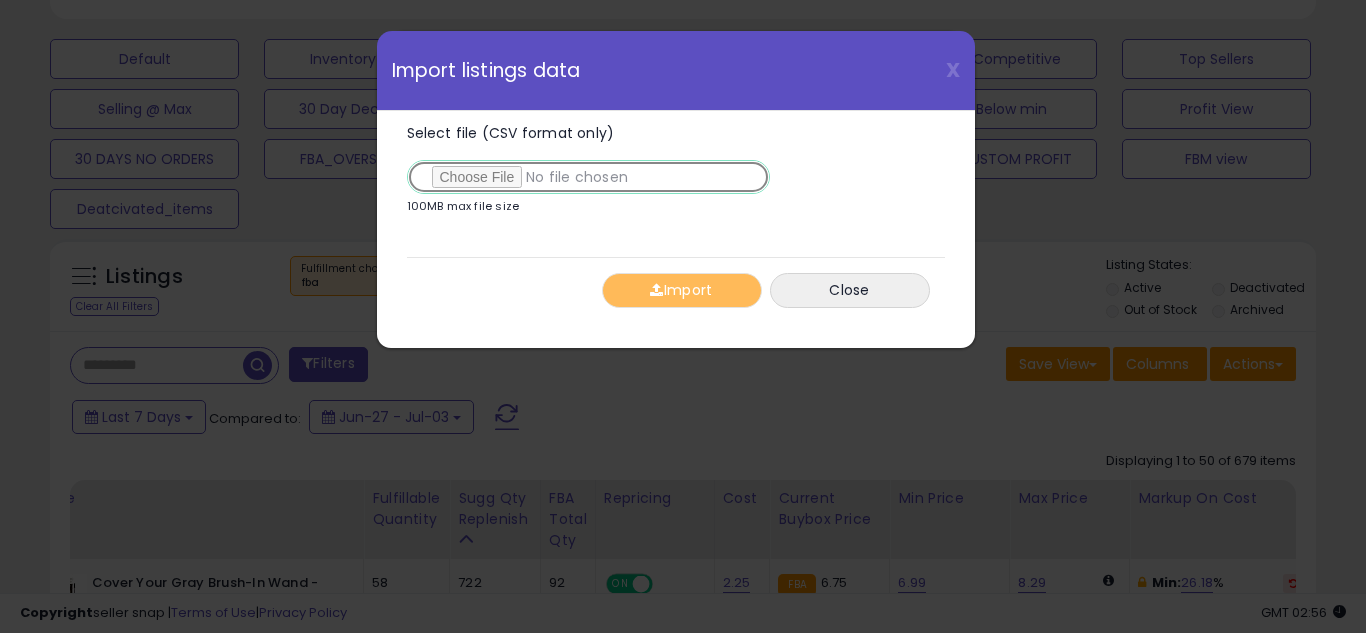 click on "Select file (CSV format only)" at bounding box center [588, 177] 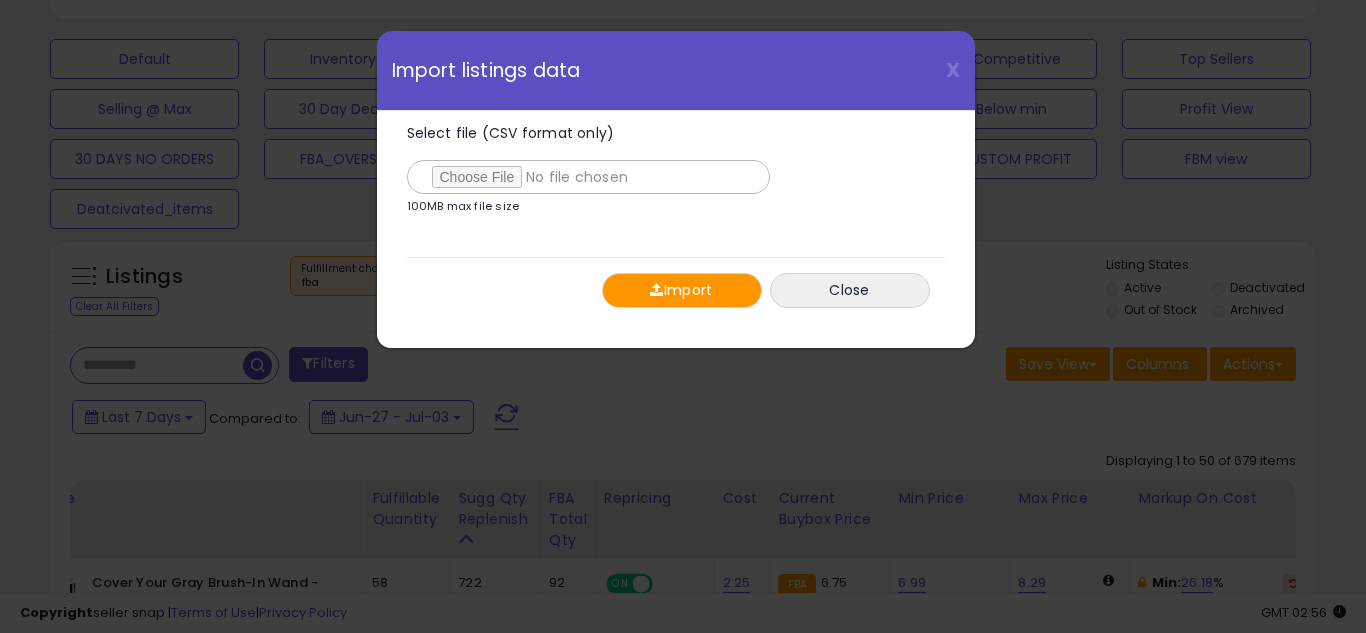 click on "Import" at bounding box center (682, 290) 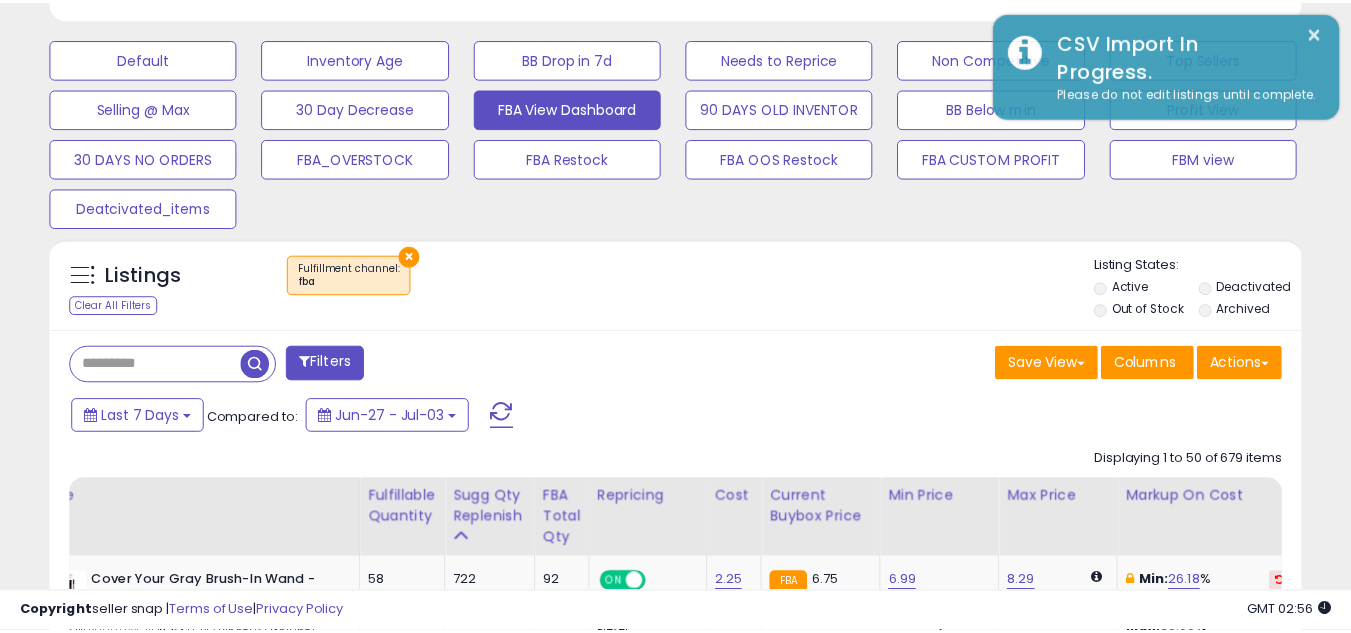 scroll, scrollTop: 410, scrollLeft: 724, axis: both 